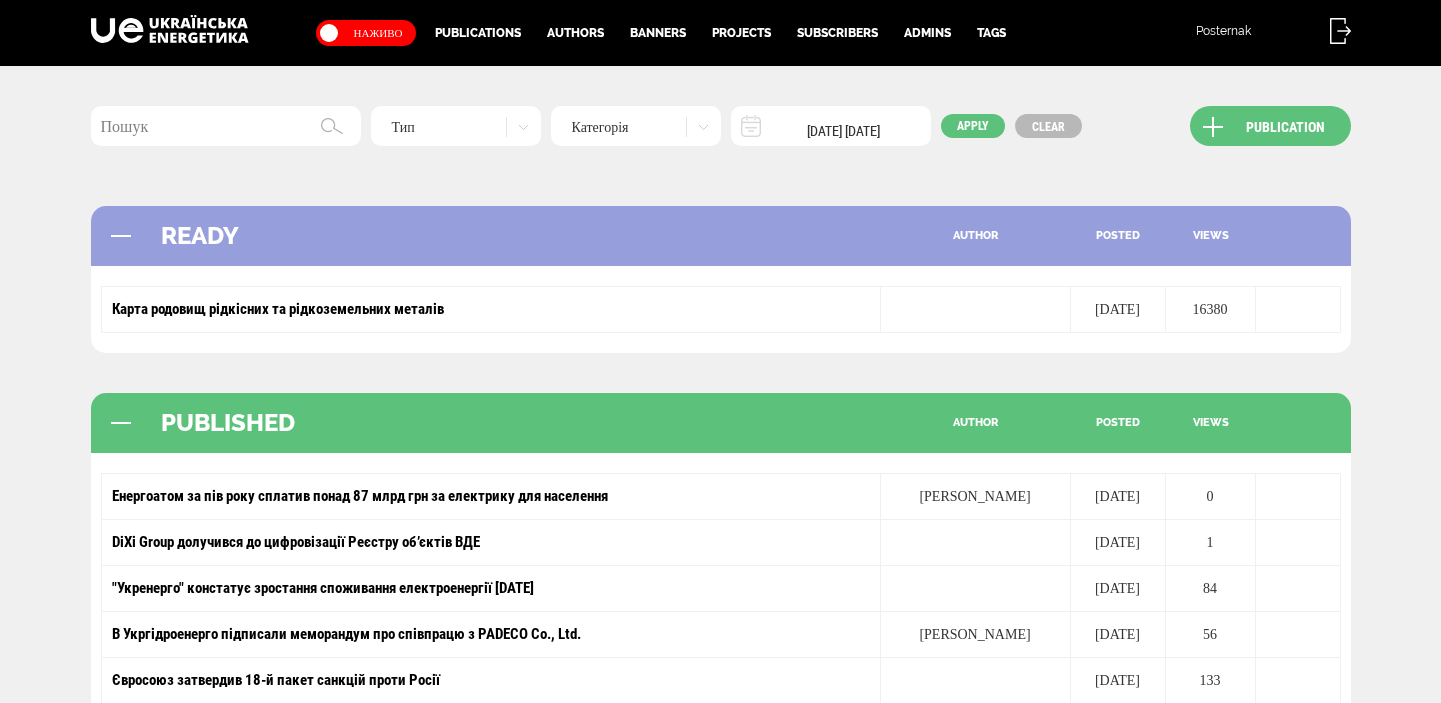 scroll, scrollTop: 0, scrollLeft: 0, axis: both 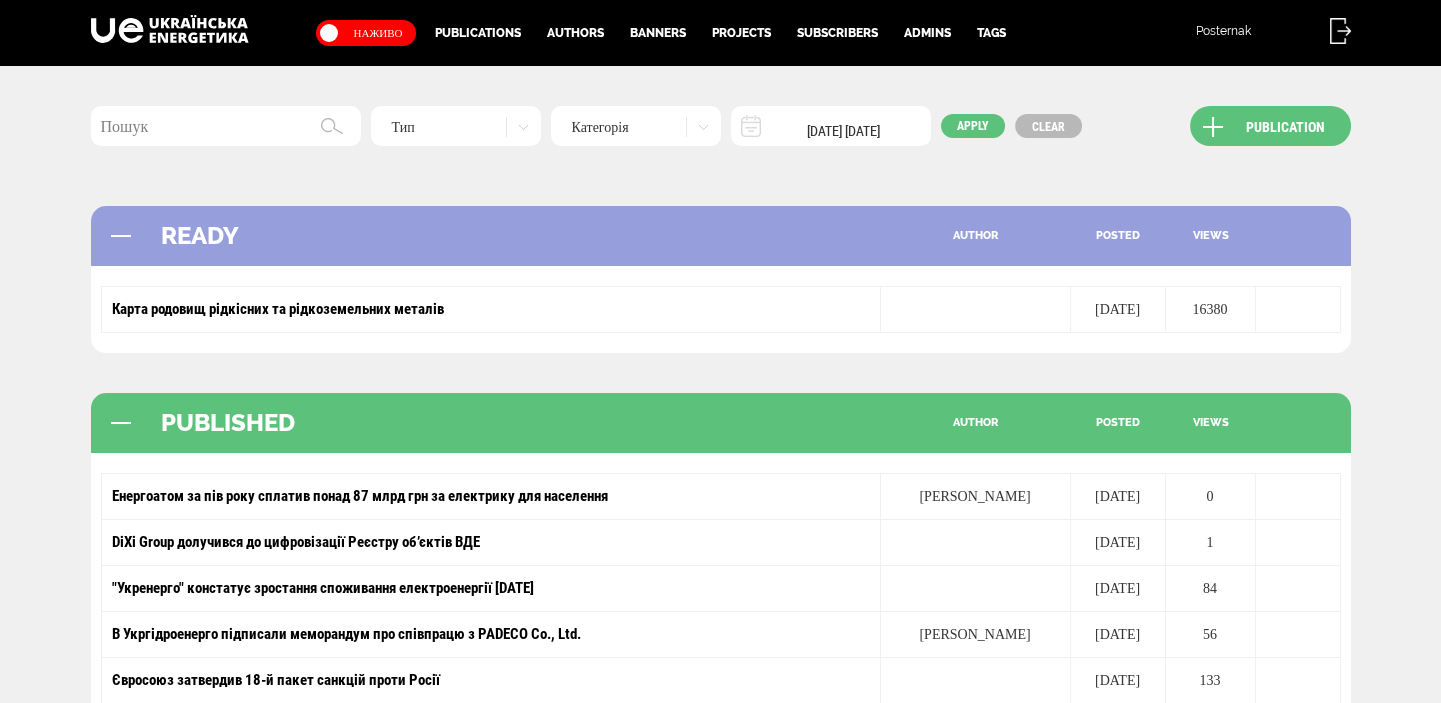 click on "Publication" at bounding box center [1270, 126] 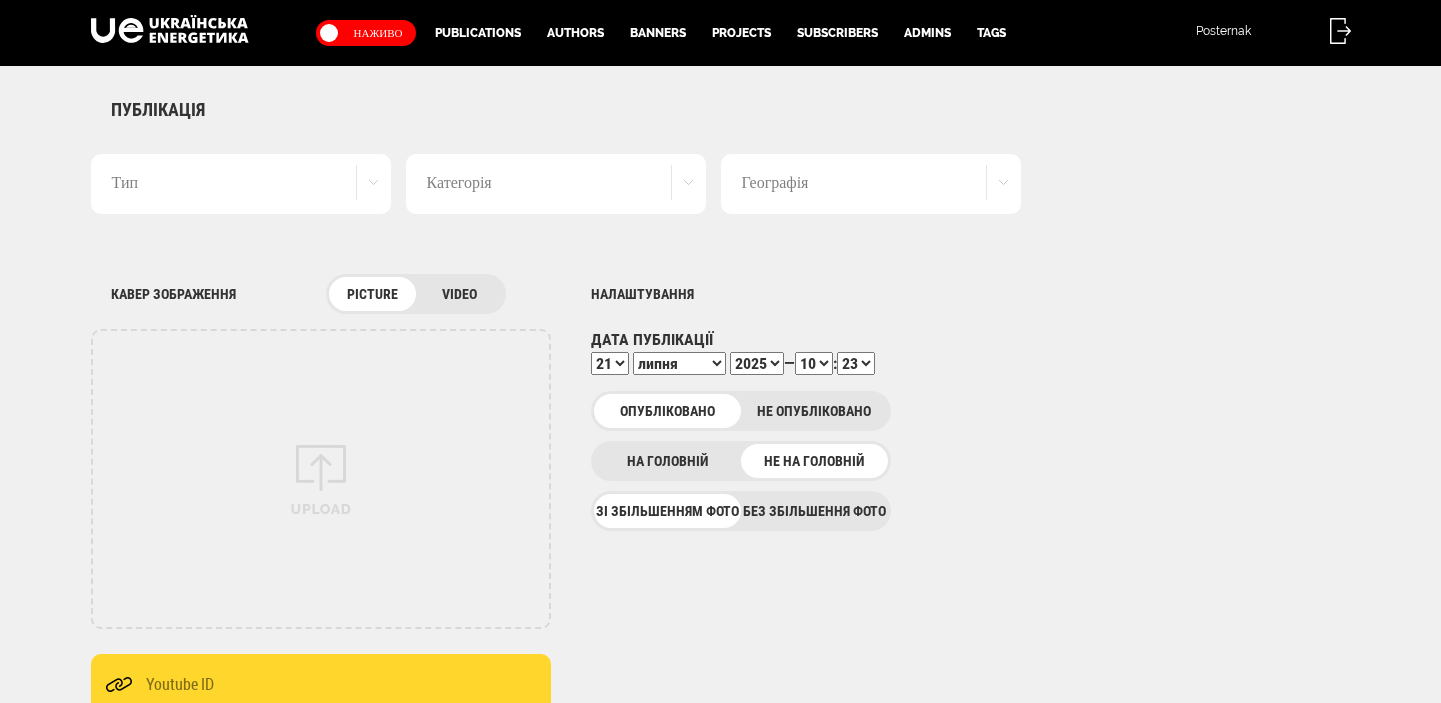 scroll, scrollTop: 0, scrollLeft: 0, axis: both 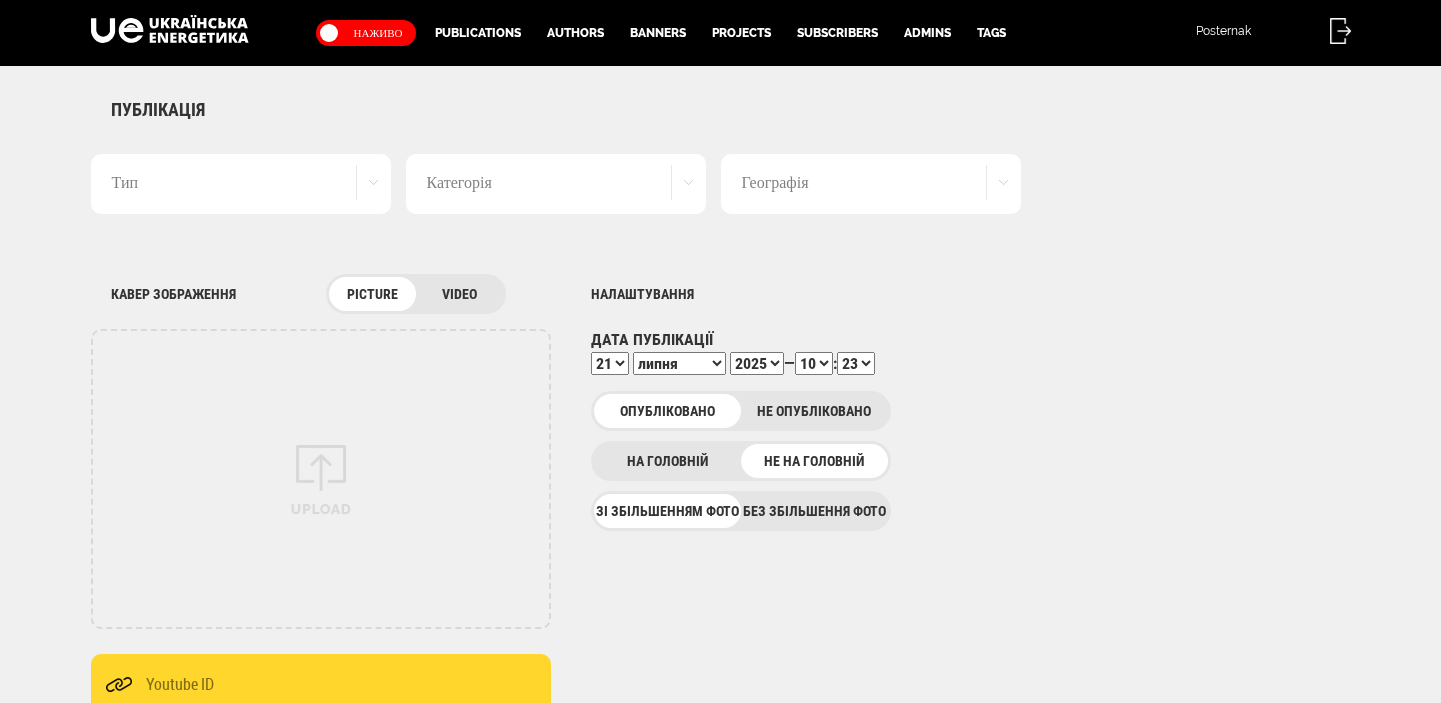 click on "Без збільшення фото" at bounding box center (814, 511) 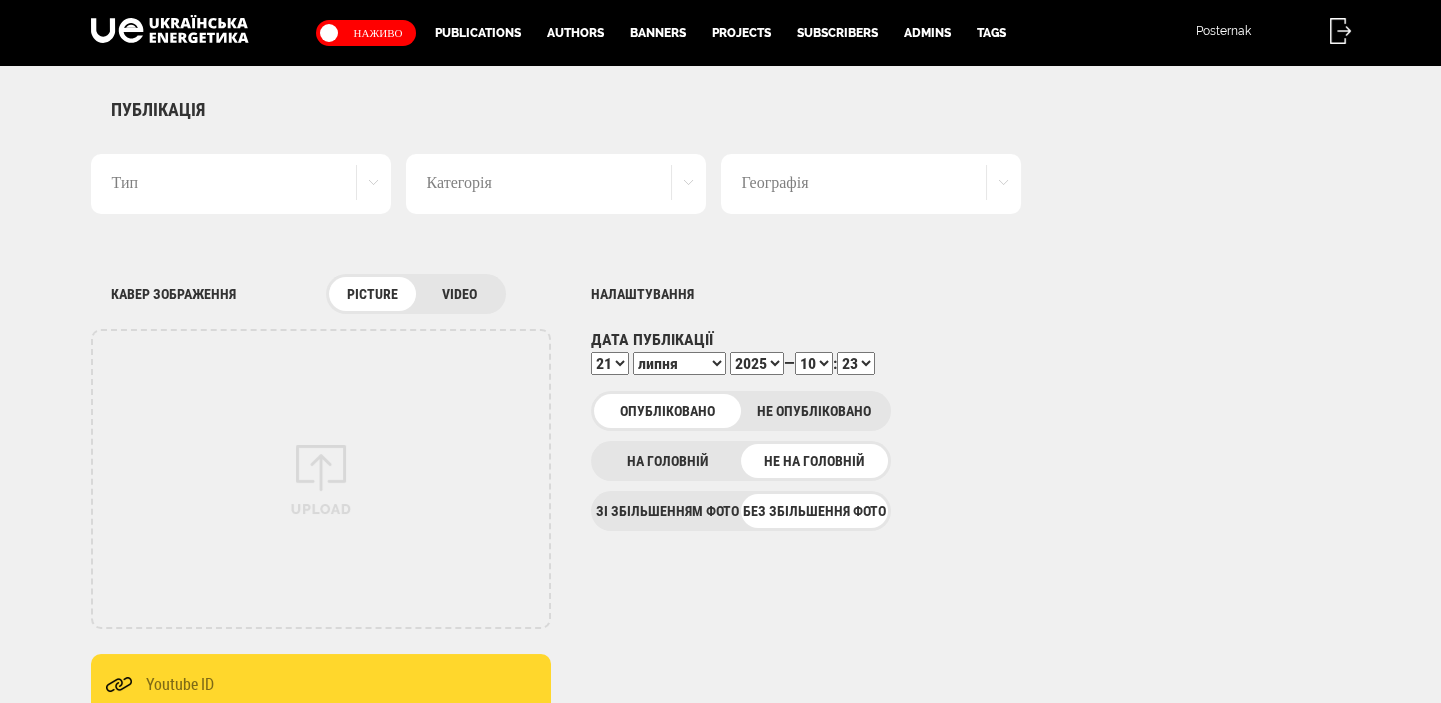 scroll, scrollTop: 0, scrollLeft: 0, axis: both 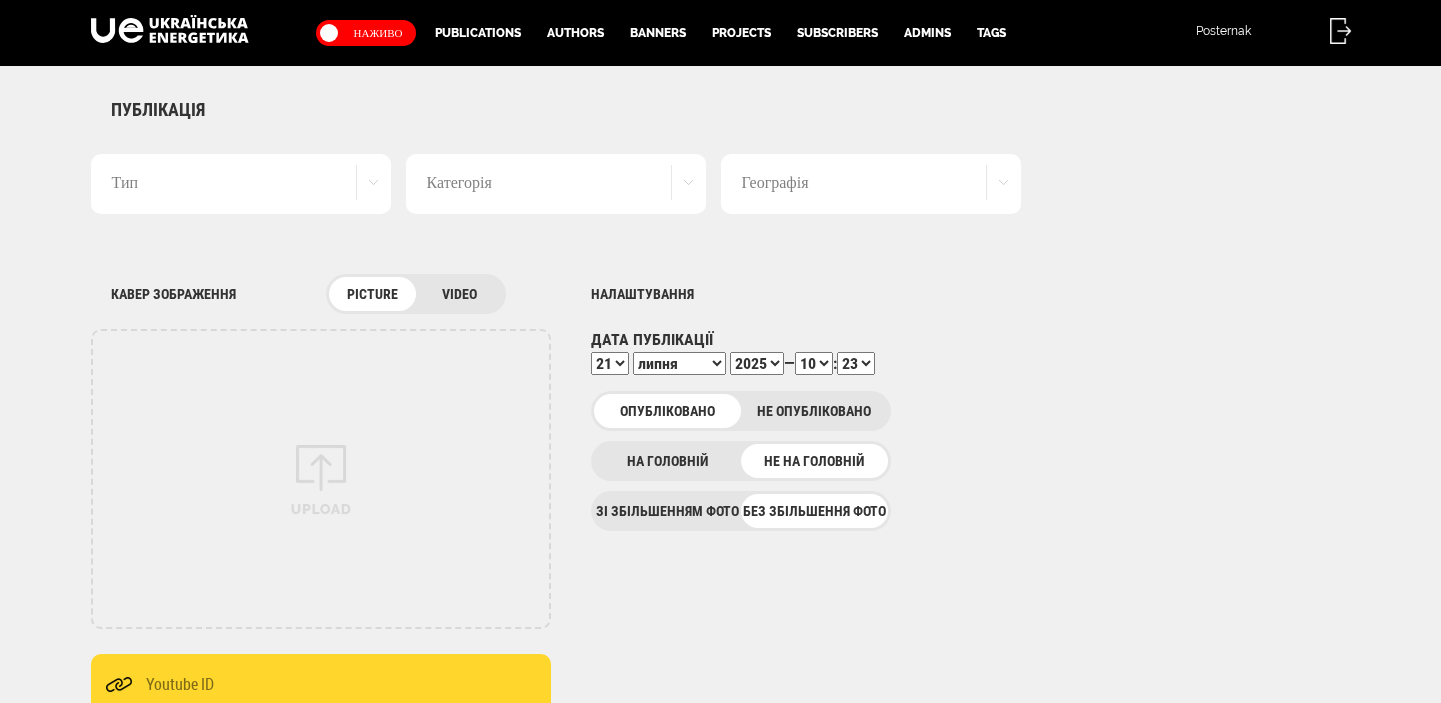 click on "Тип" at bounding box center (241, 184) 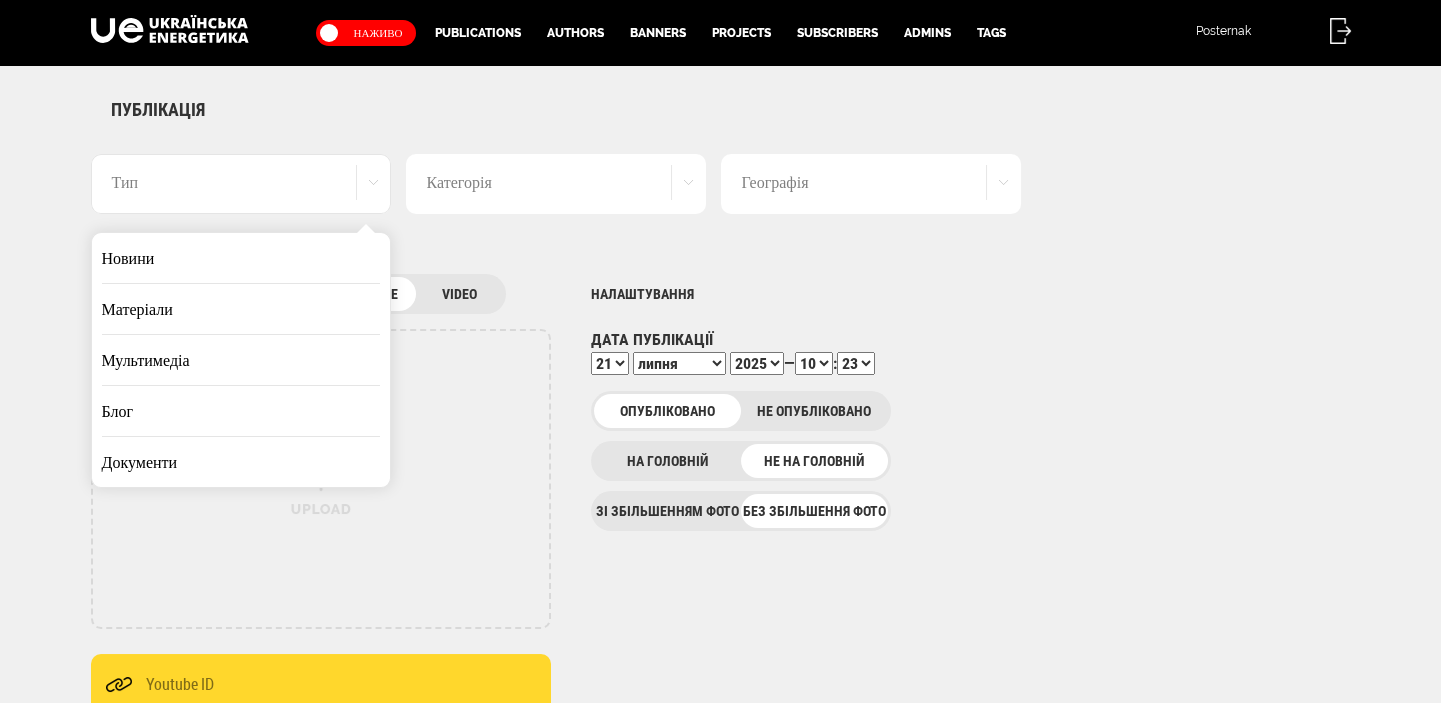 click on "Новини" at bounding box center [241, 258] 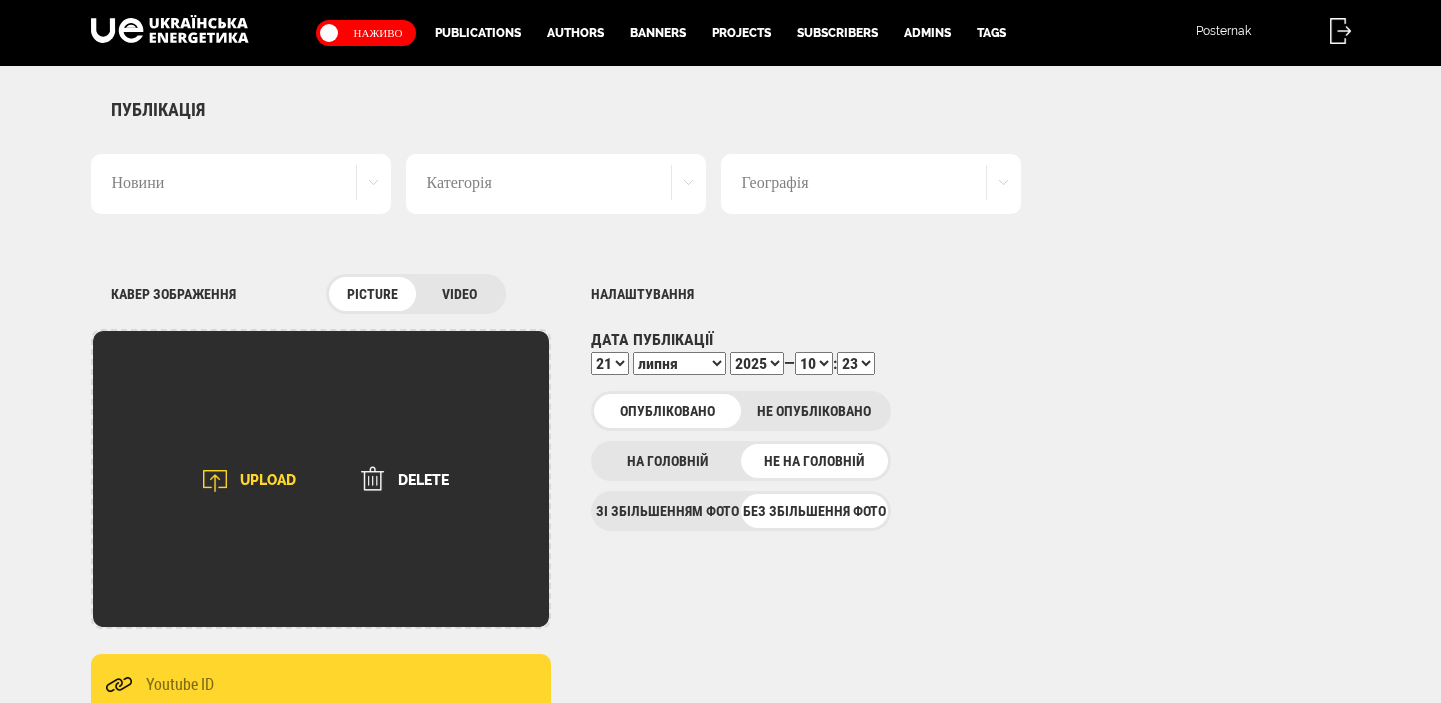 click at bounding box center (215, 481) 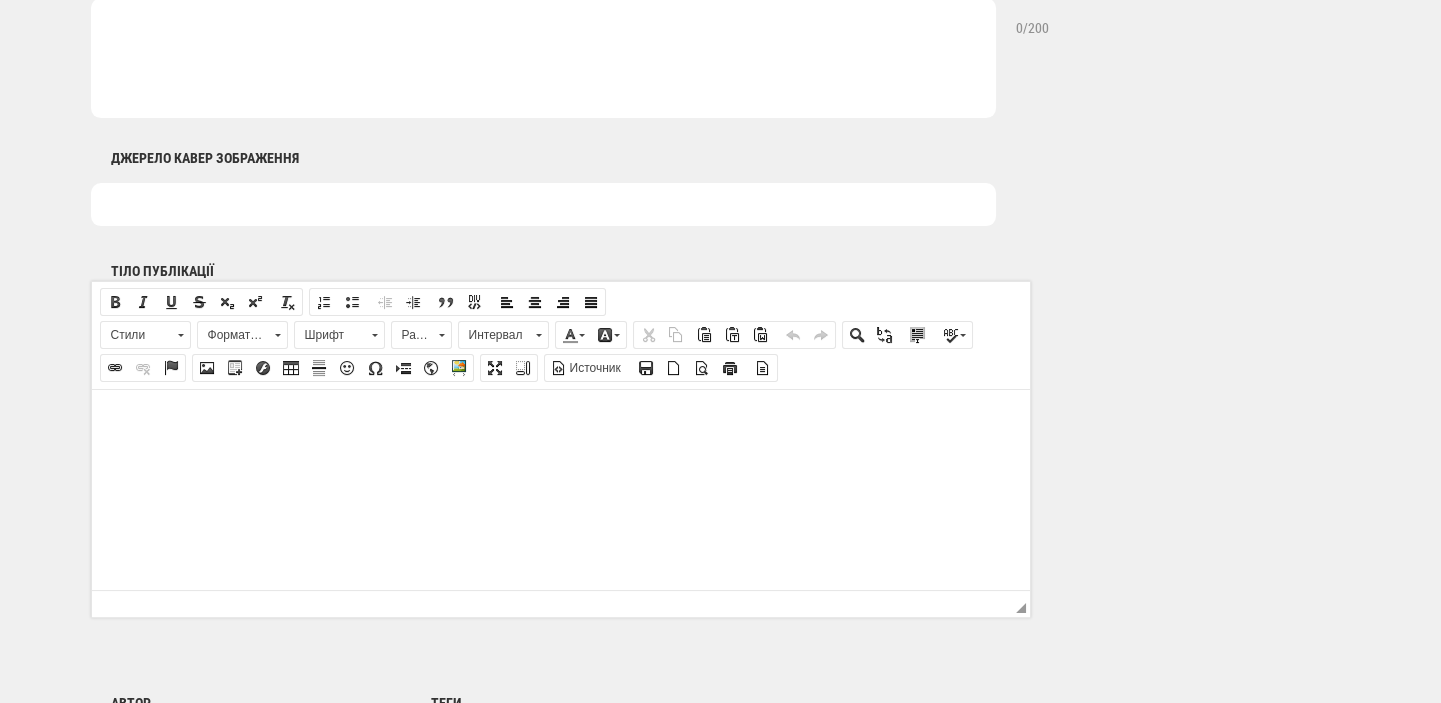 scroll, scrollTop: 1060, scrollLeft: 0, axis: vertical 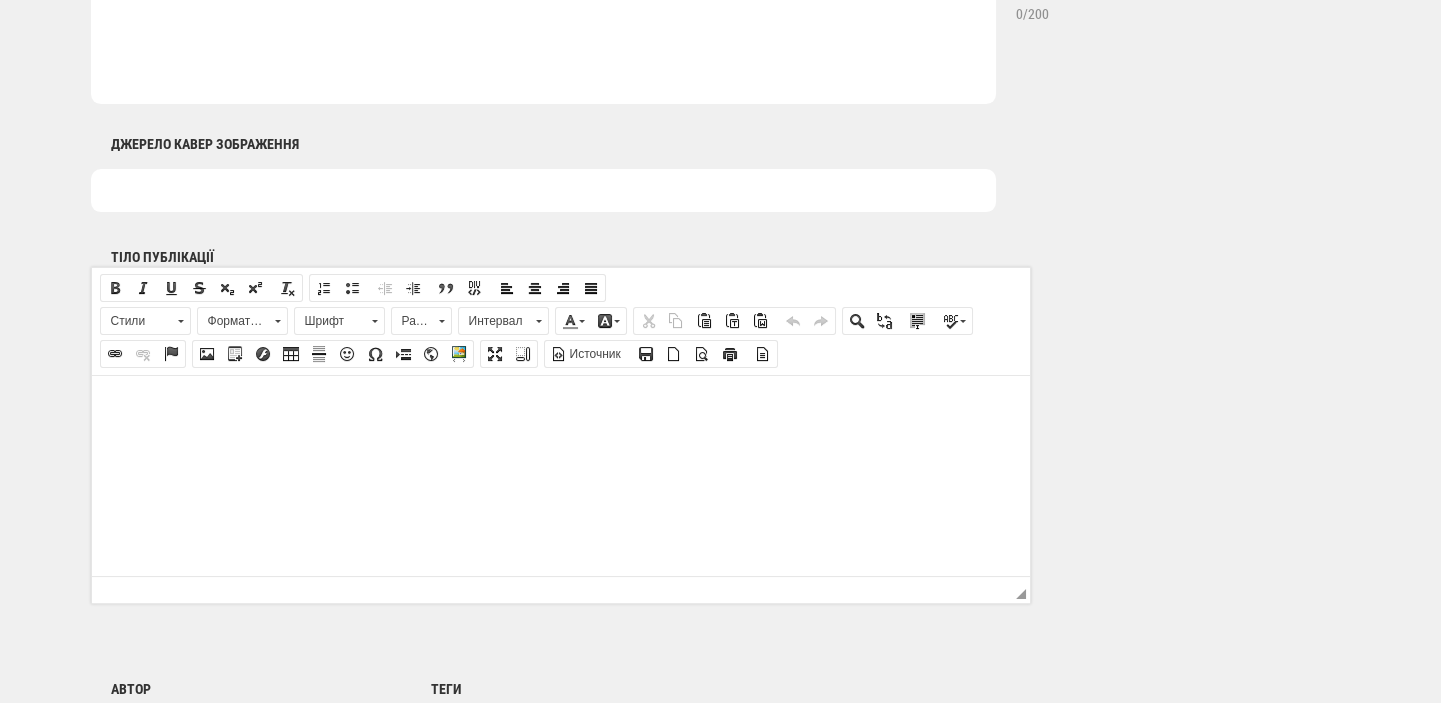 click at bounding box center [543, 190] 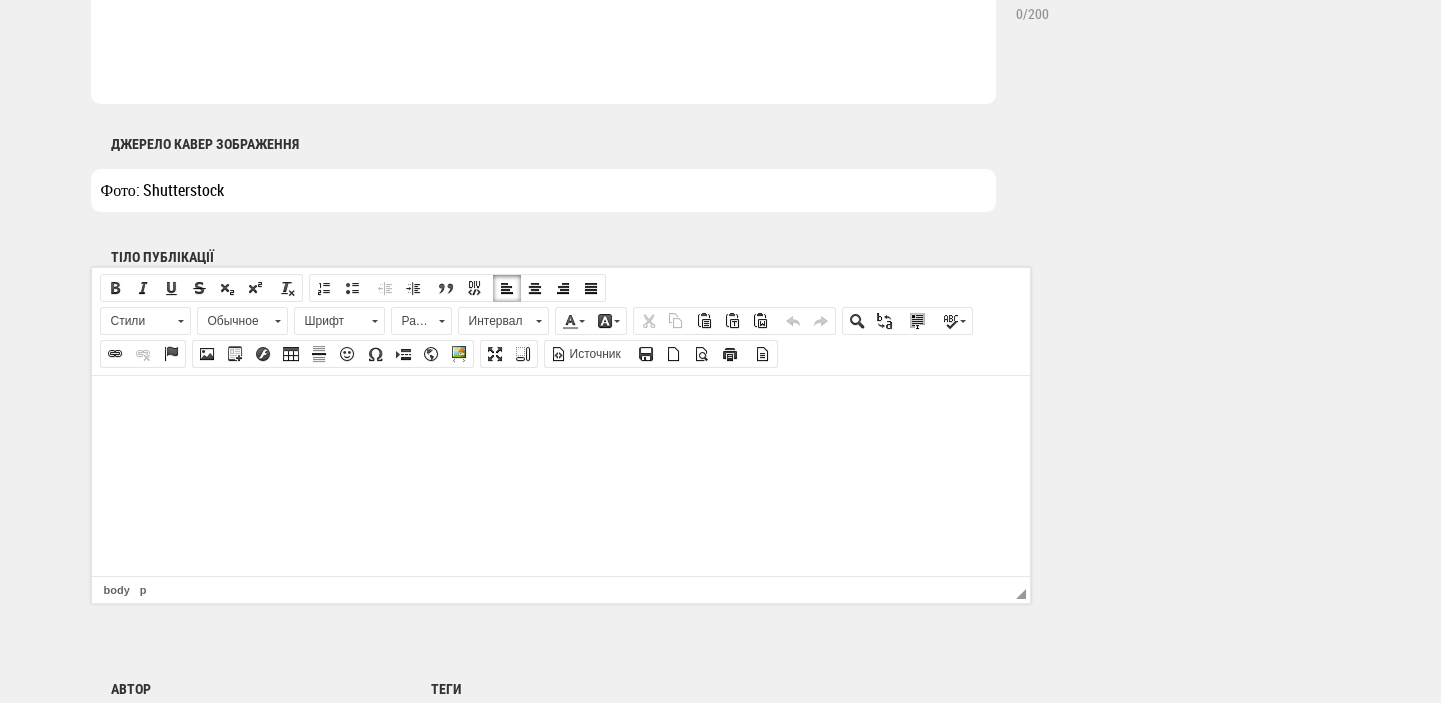 click at bounding box center (560, 405) 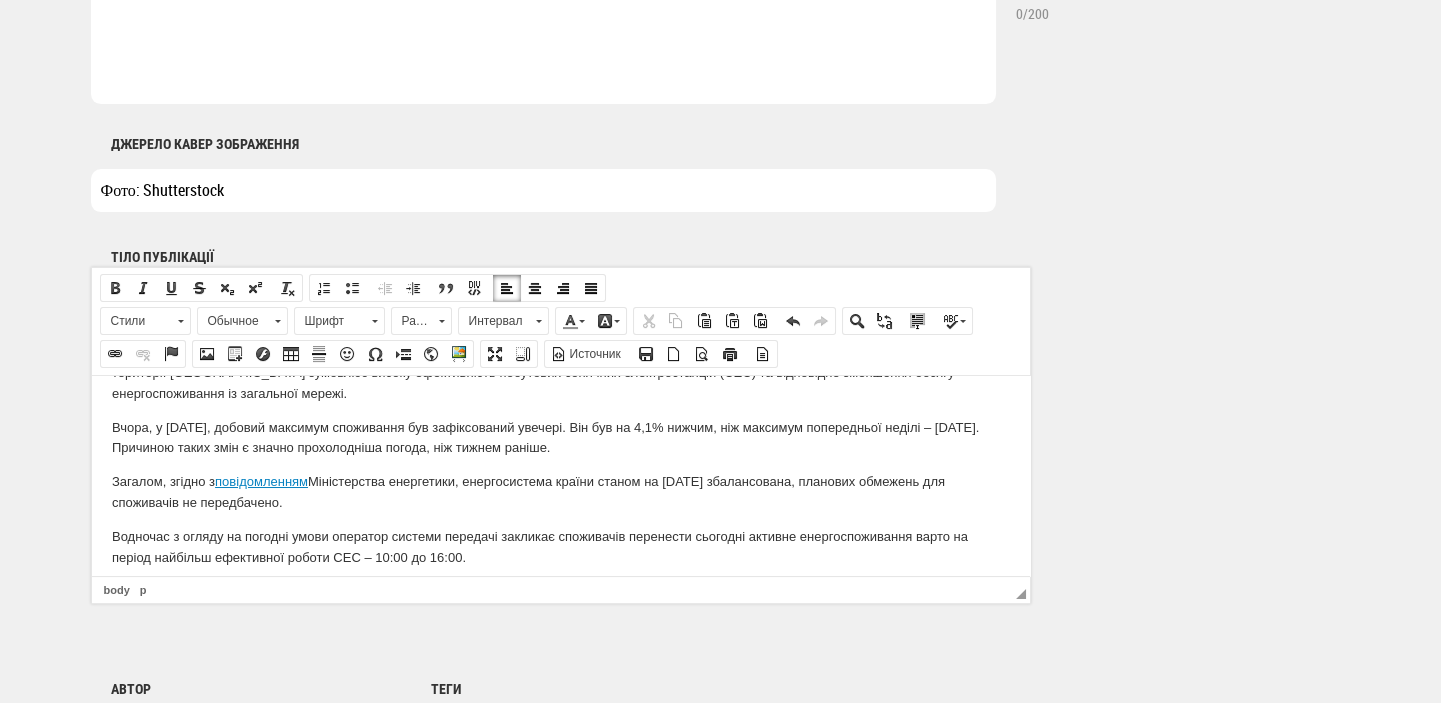 scroll, scrollTop: 0, scrollLeft: 0, axis: both 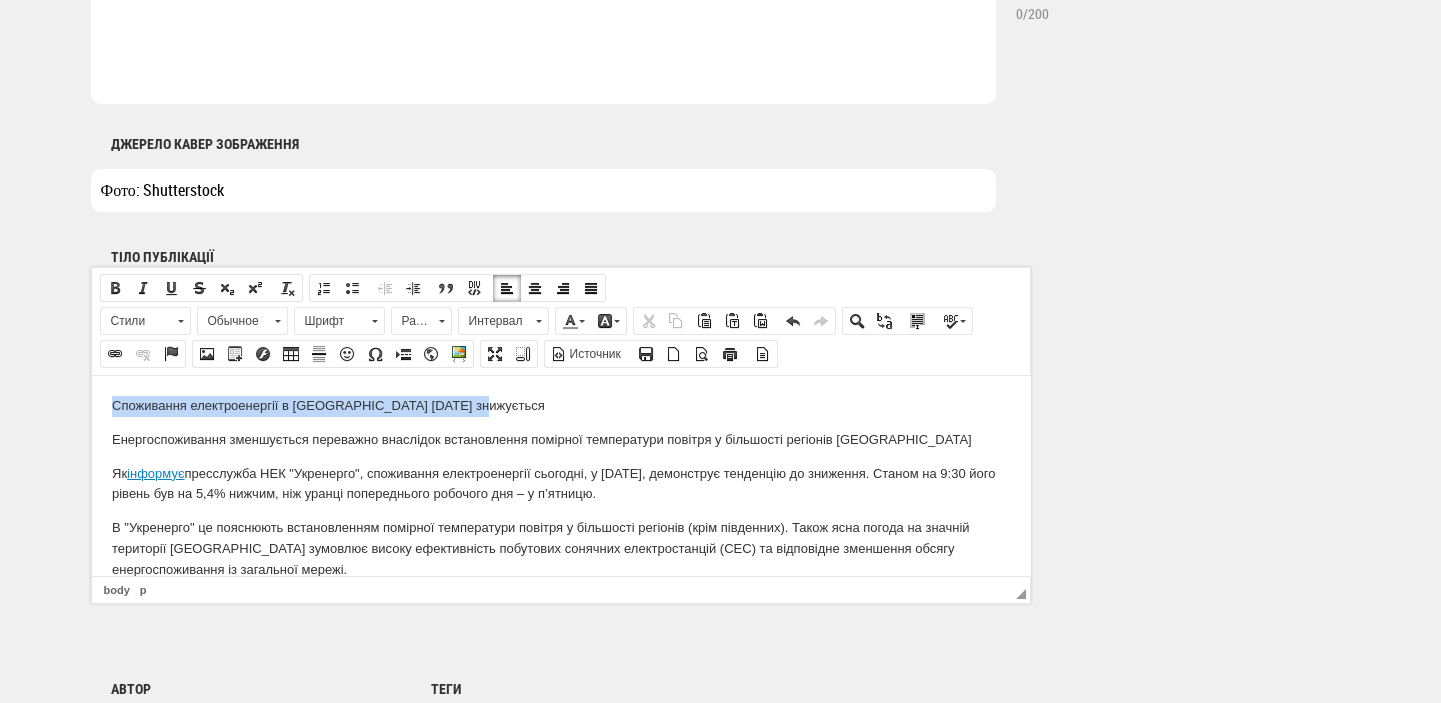 drag, startPoint x: 479, startPoint y: 412, endPoint x: 78, endPoint y: 395, distance: 401.3602 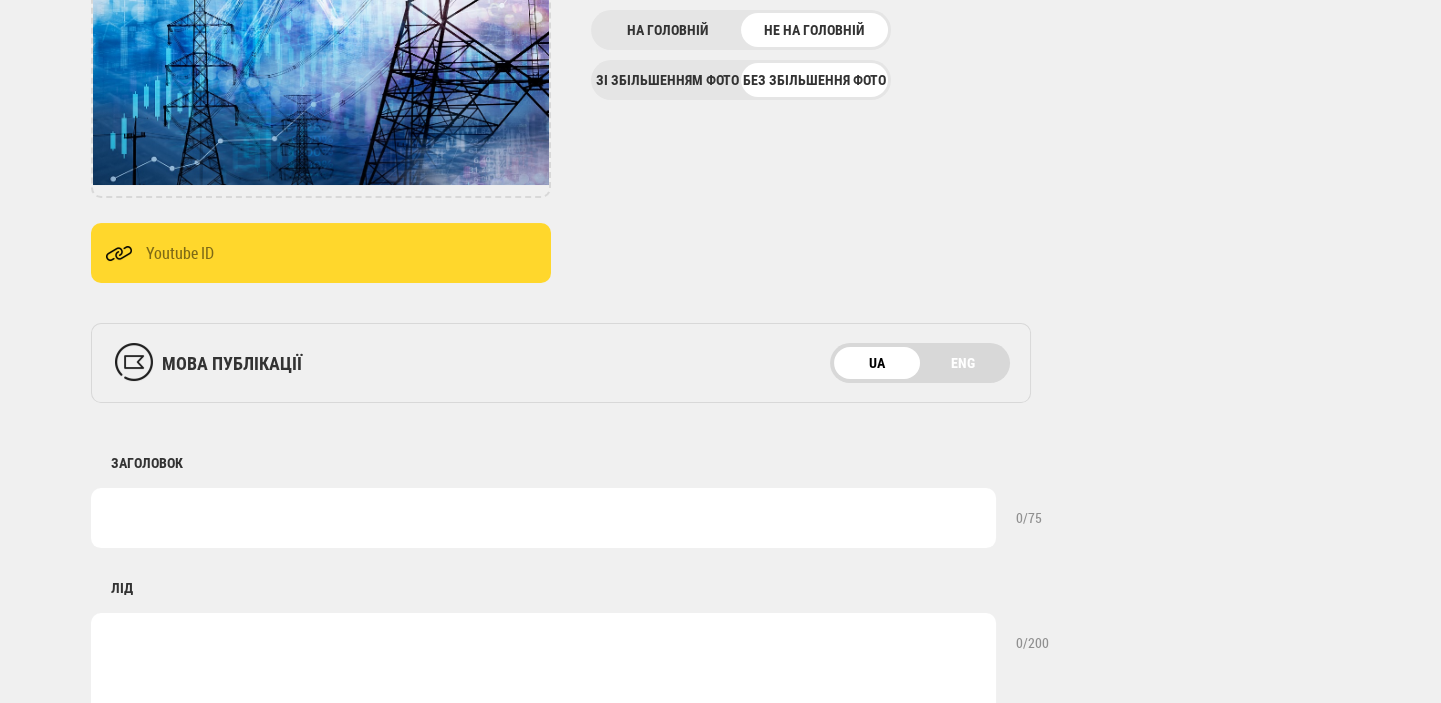 scroll, scrollTop: 424, scrollLeft: 0, axis: vertical 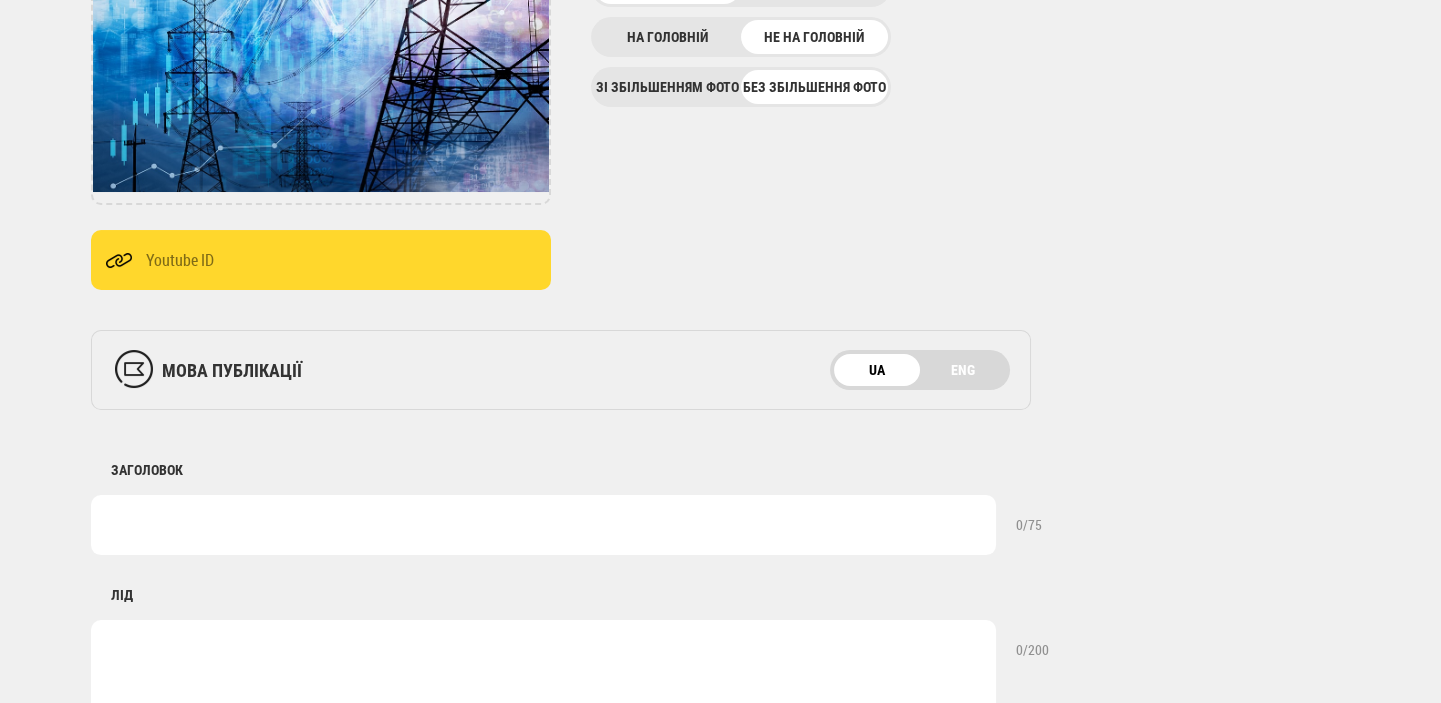 click at bounding box center (543, 525) 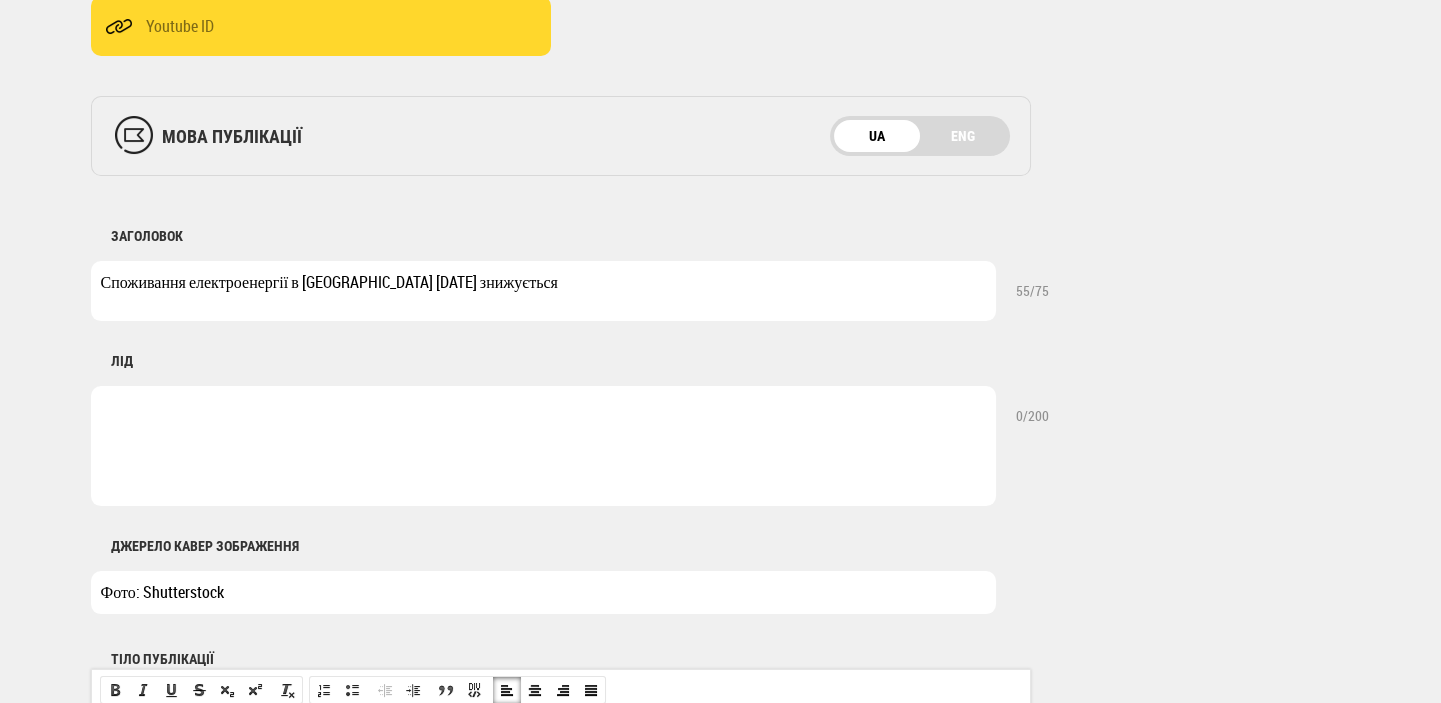 scroll, scrollTop: 1060, scrollLeft: 0, axis: vertical 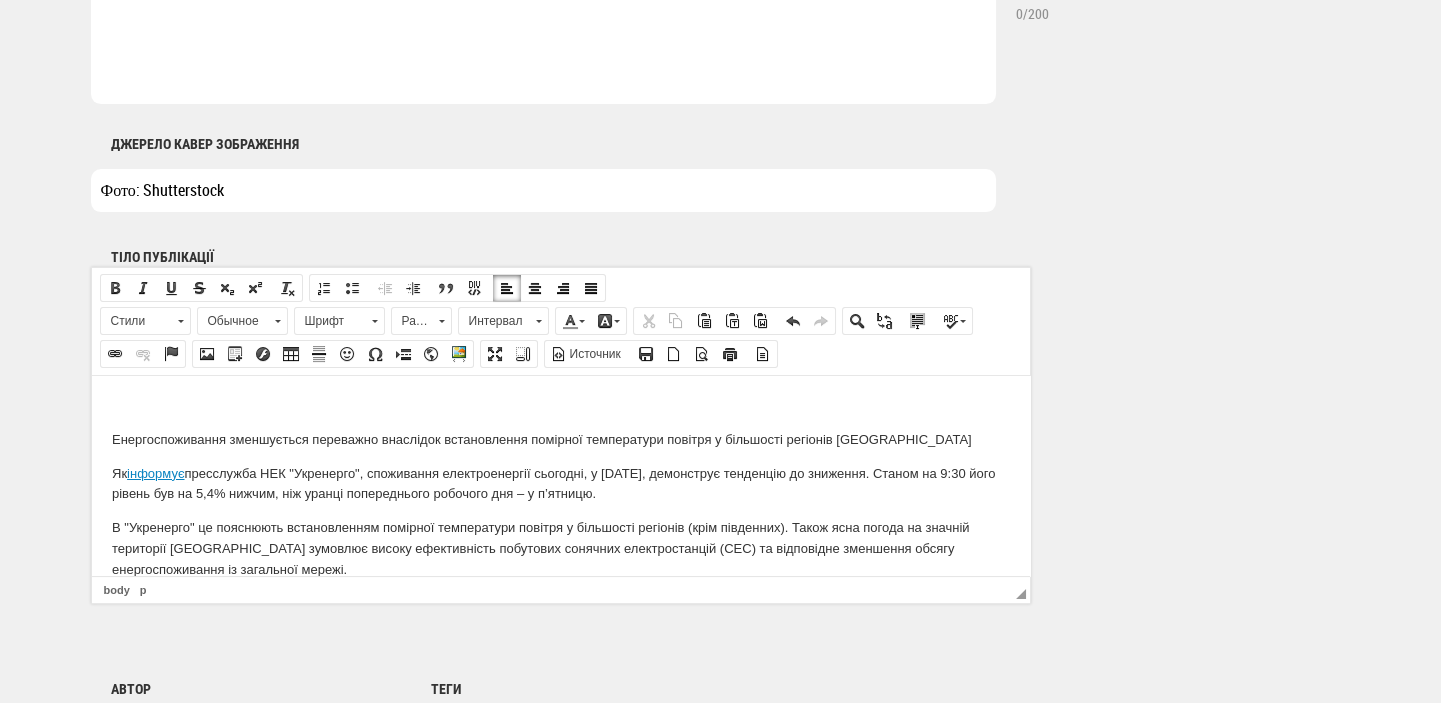 type on "Споживання електроенергії в Україні 21 липня знижується" 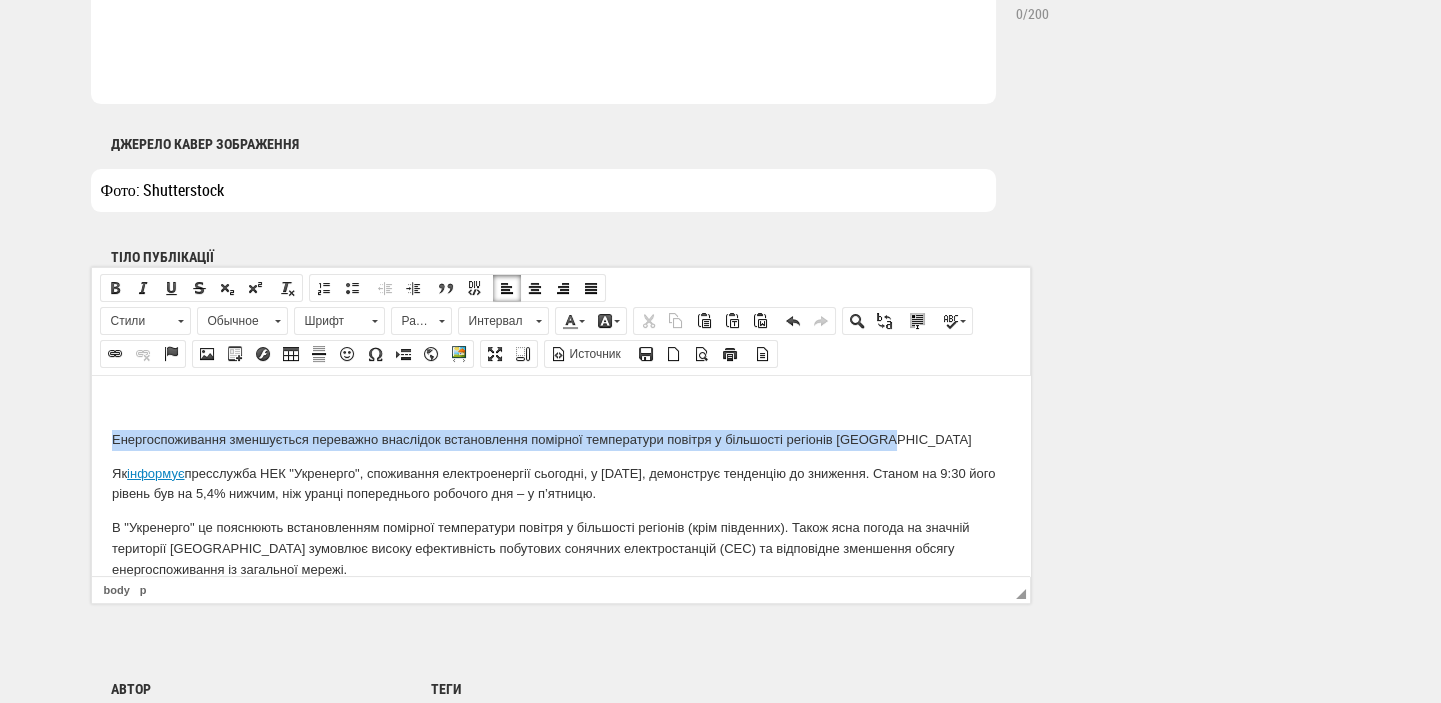 drag, startPoint x: 107, startPoint y: 444, endPoint x: 892, endPoint y: 439, distance: 785.0159 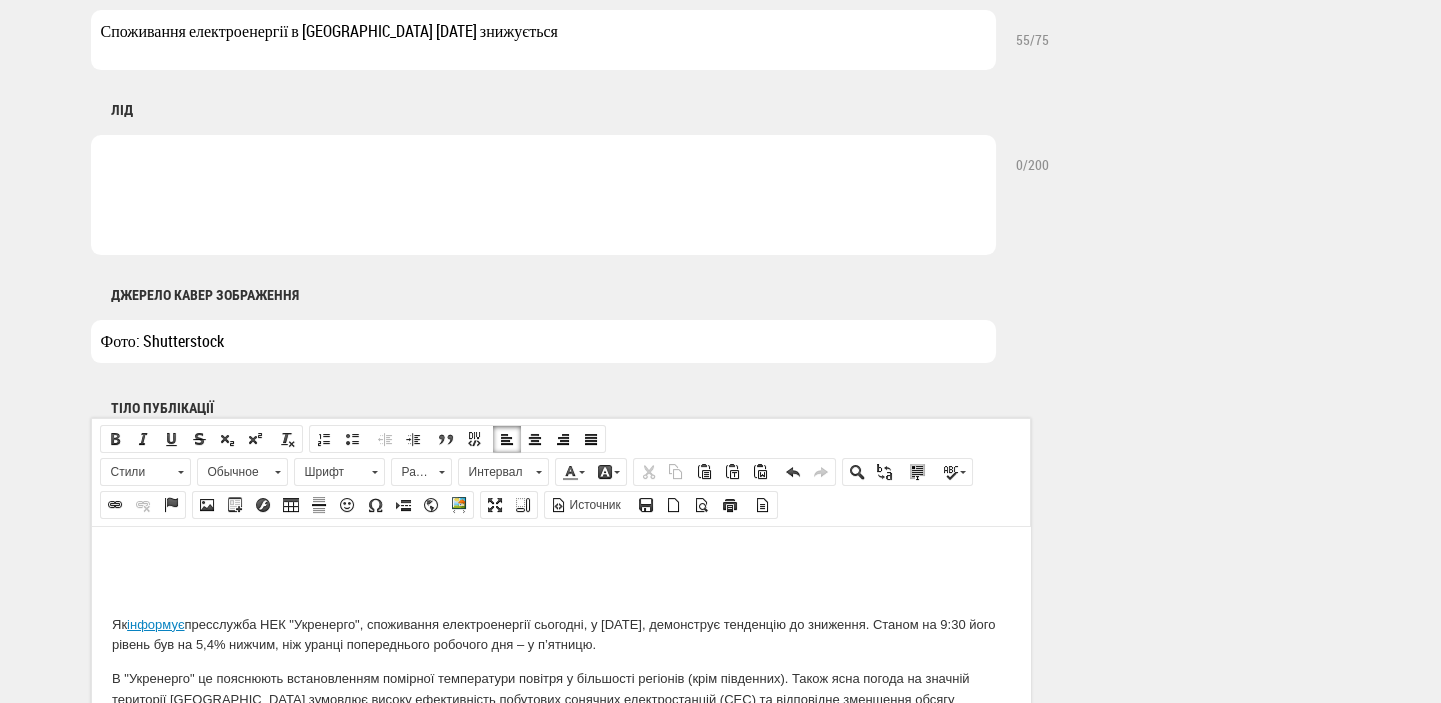scroll, scrollTop: 636, scrollLeft: 0, axis: vertical 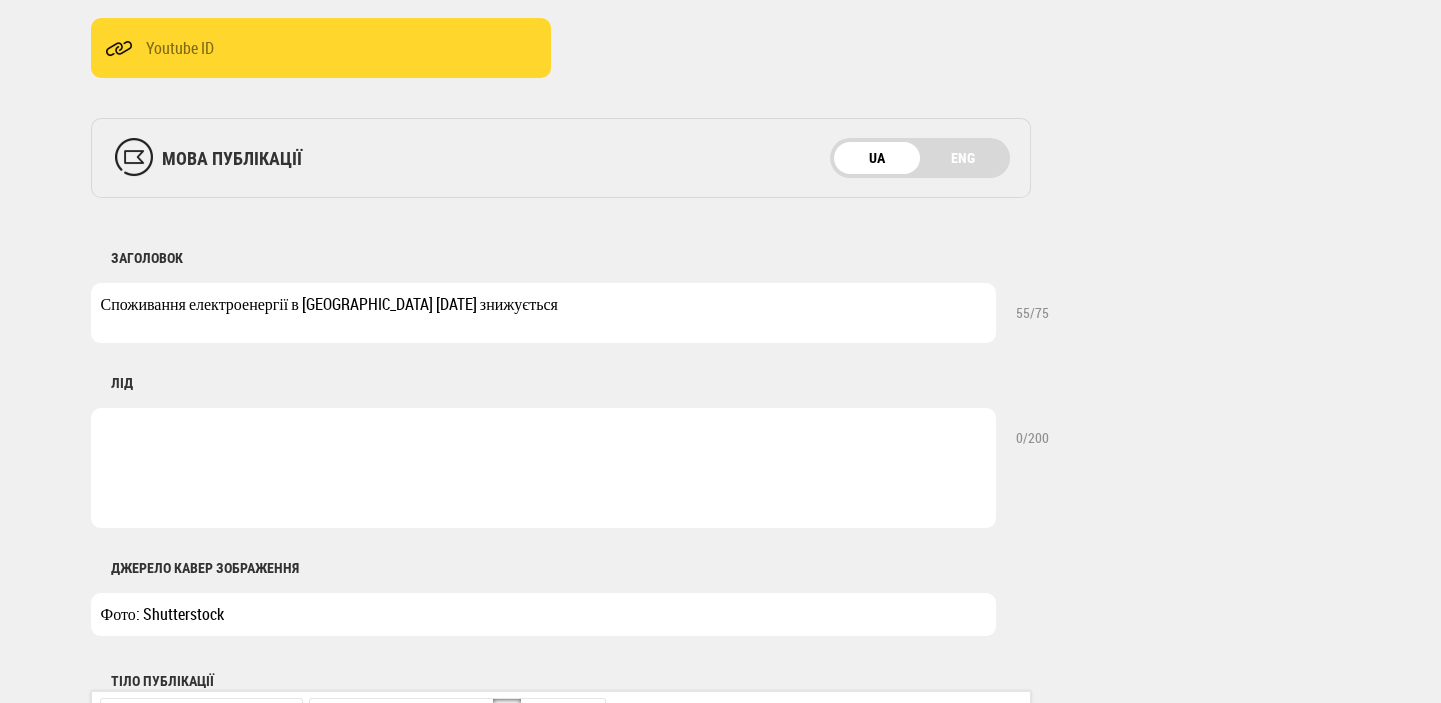 click at bounding box center [543, 468] 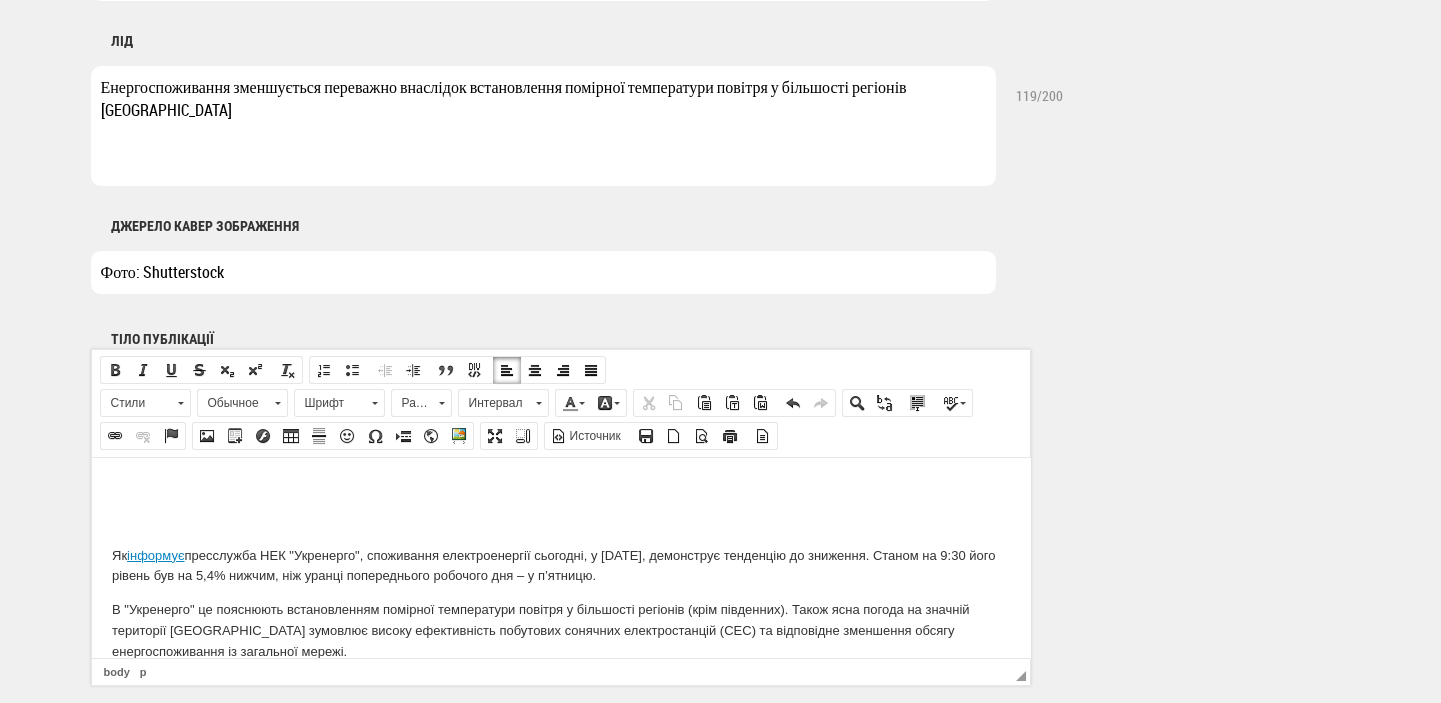 scroll, scrollTop: 1060, scrollLeft: 0, axis: vertical 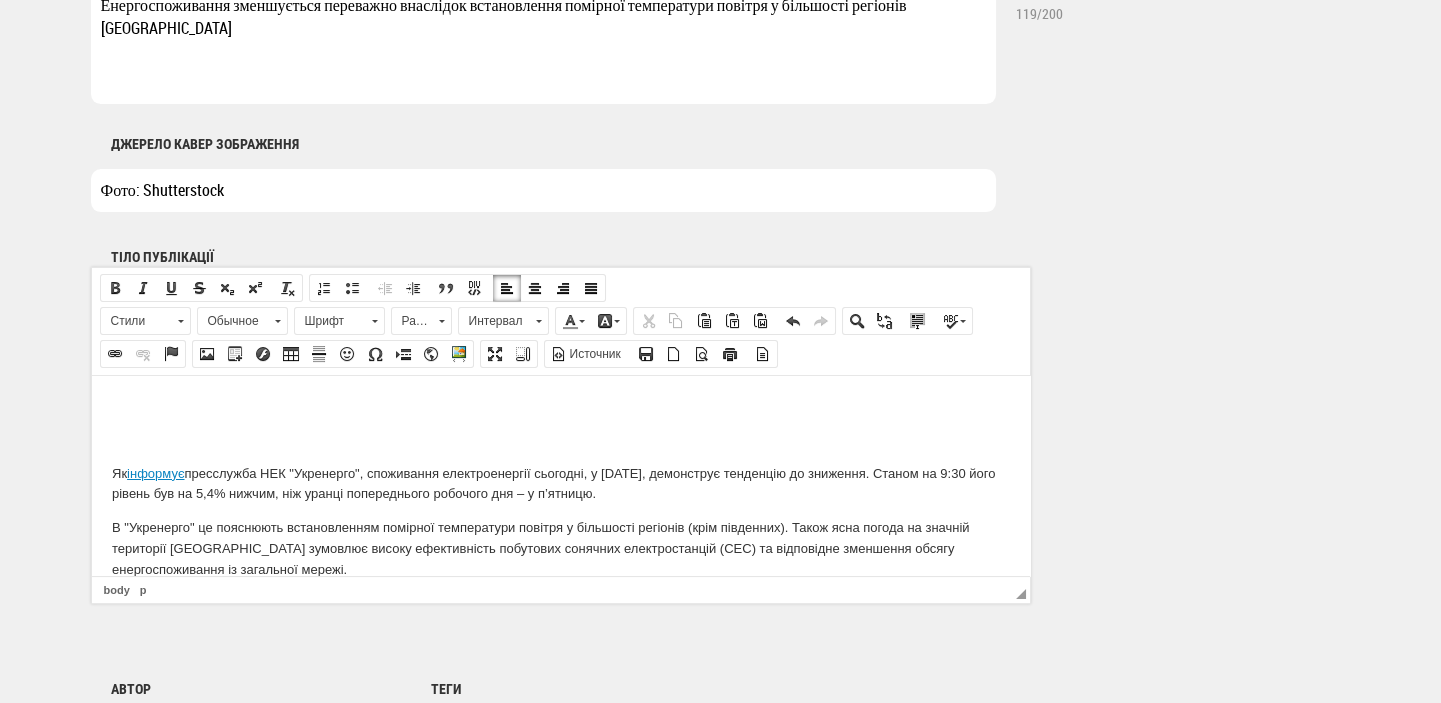 type on "Енергоспоживання зменшується переважно внаслідок встановлення помірної температури повітря у більшості регіонів Україні" 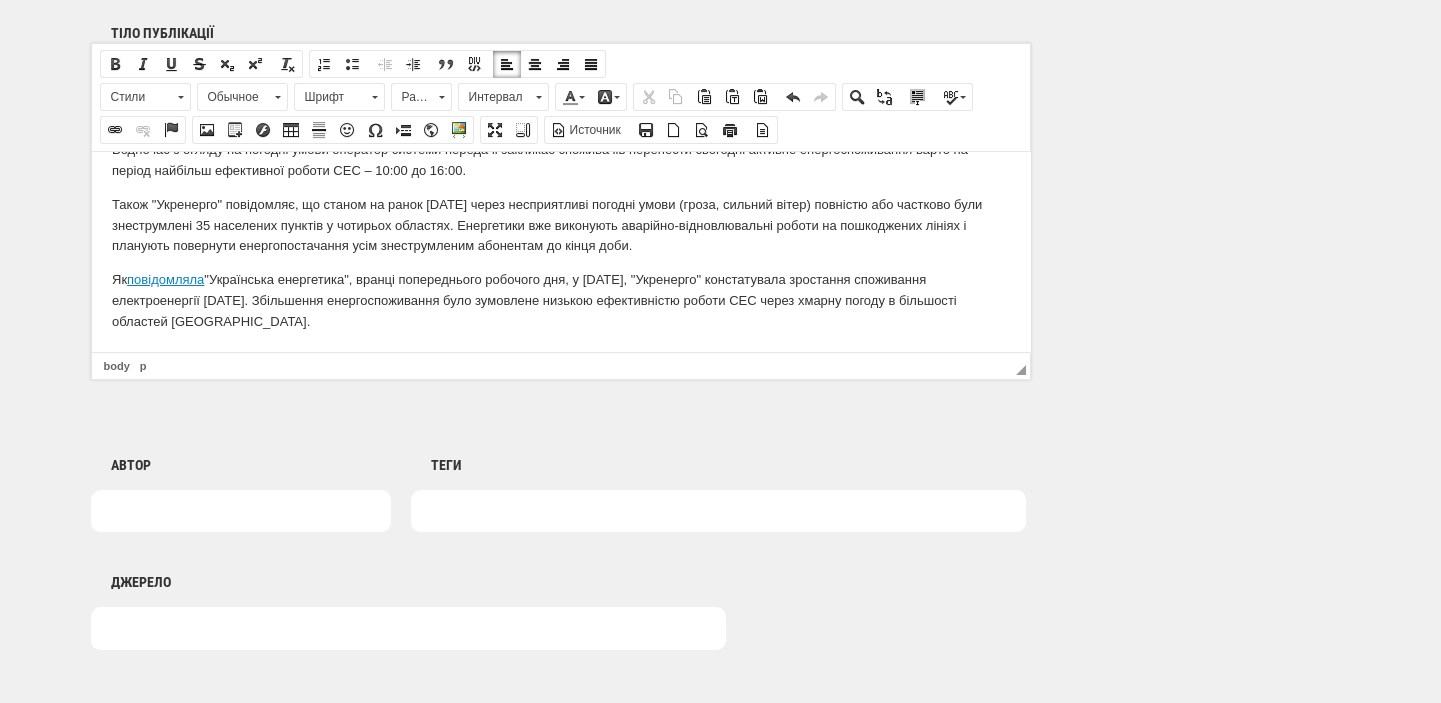 scroll, scrollTop: 1493, scrollLeft: 0, axis: vertical 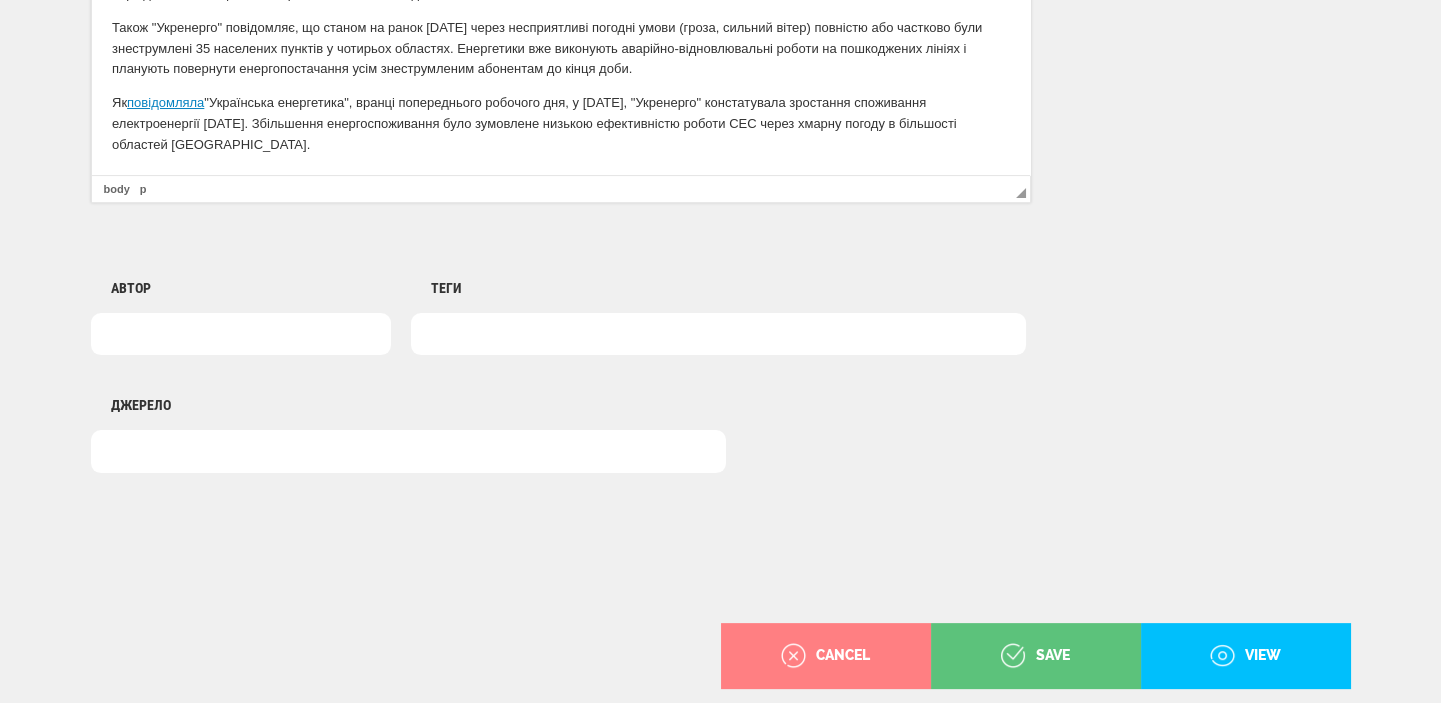 click at bounding box center (718, 334) 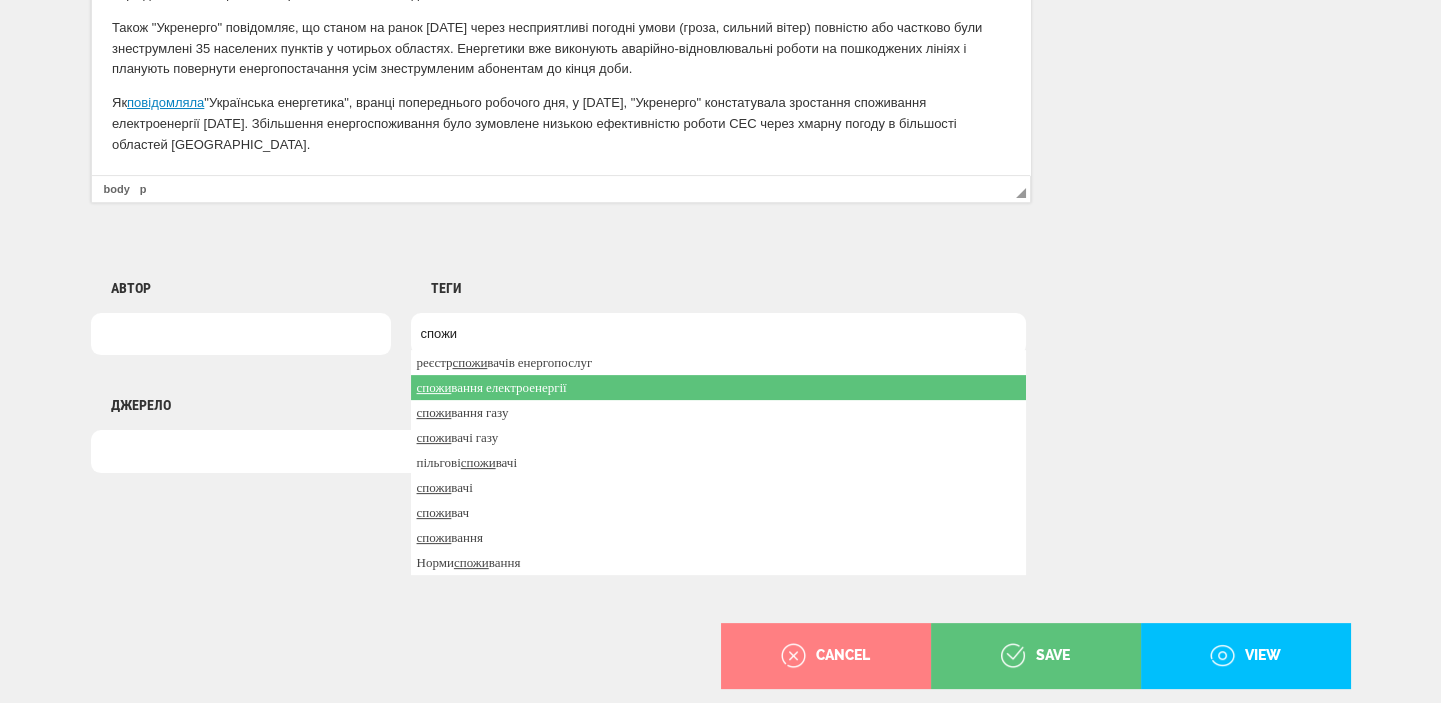 type on "спожи" 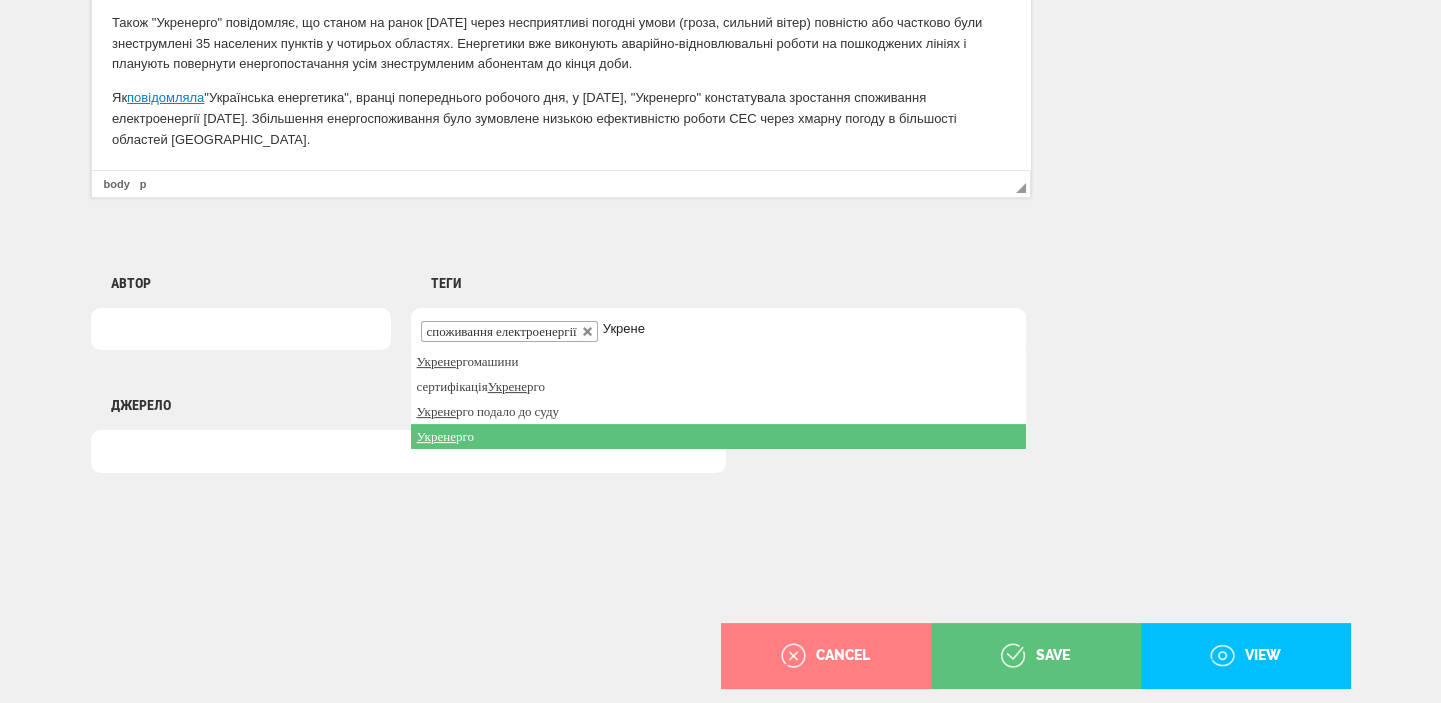 type on "Укрене" 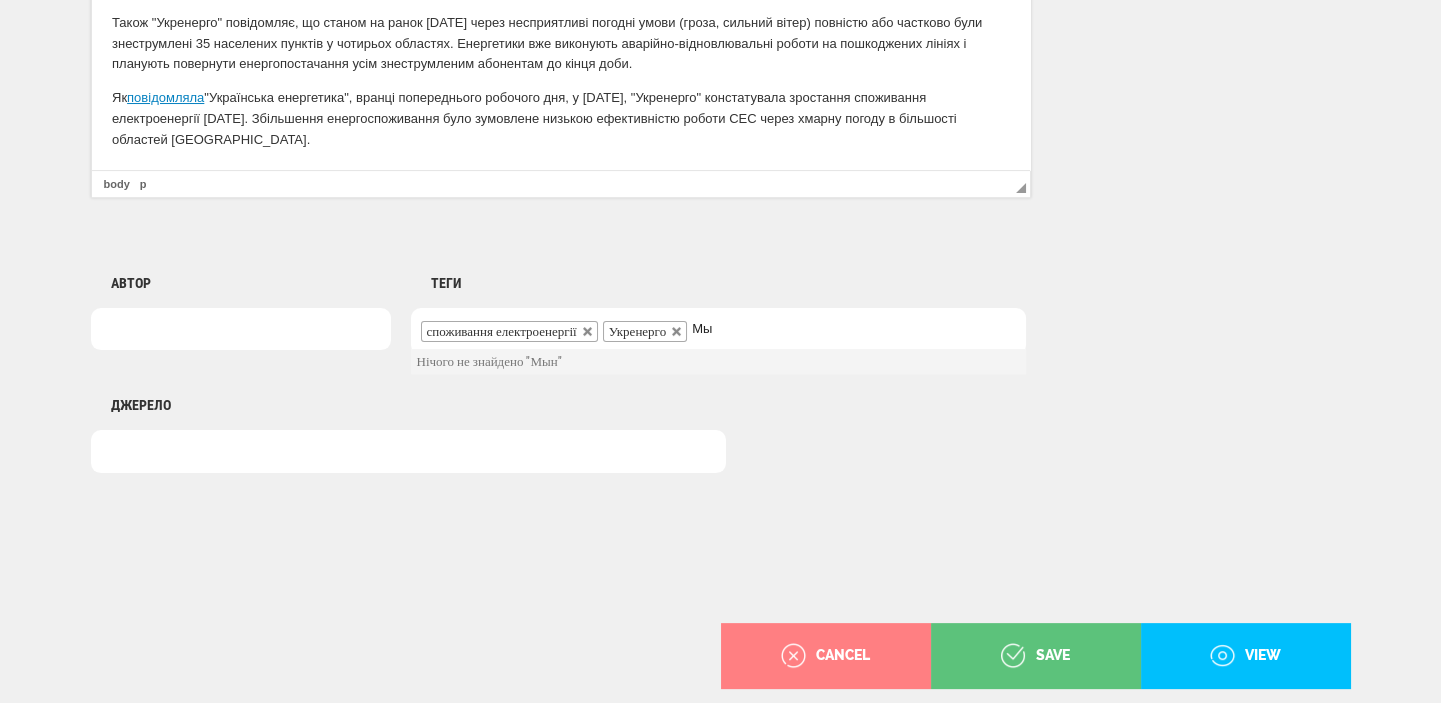 type on "М" 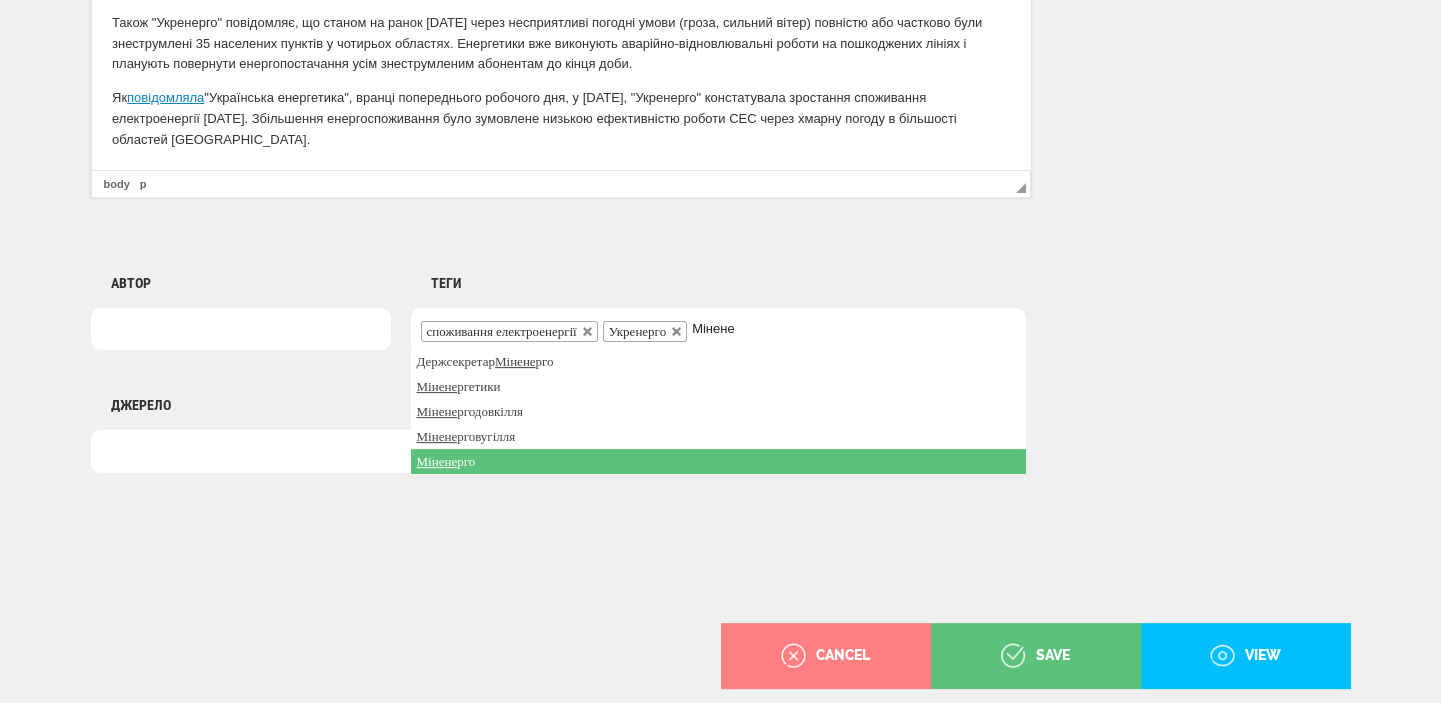 type on "Мінене" 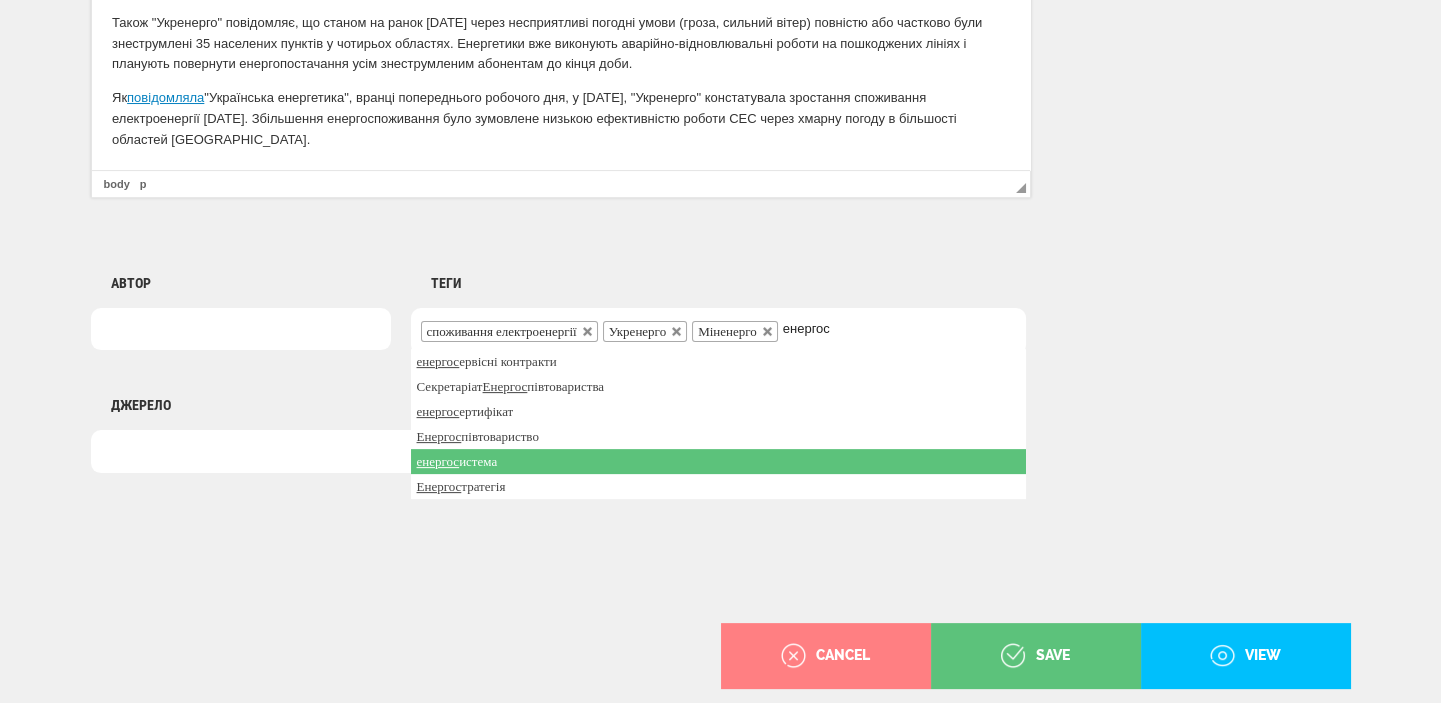 type on "енергос" 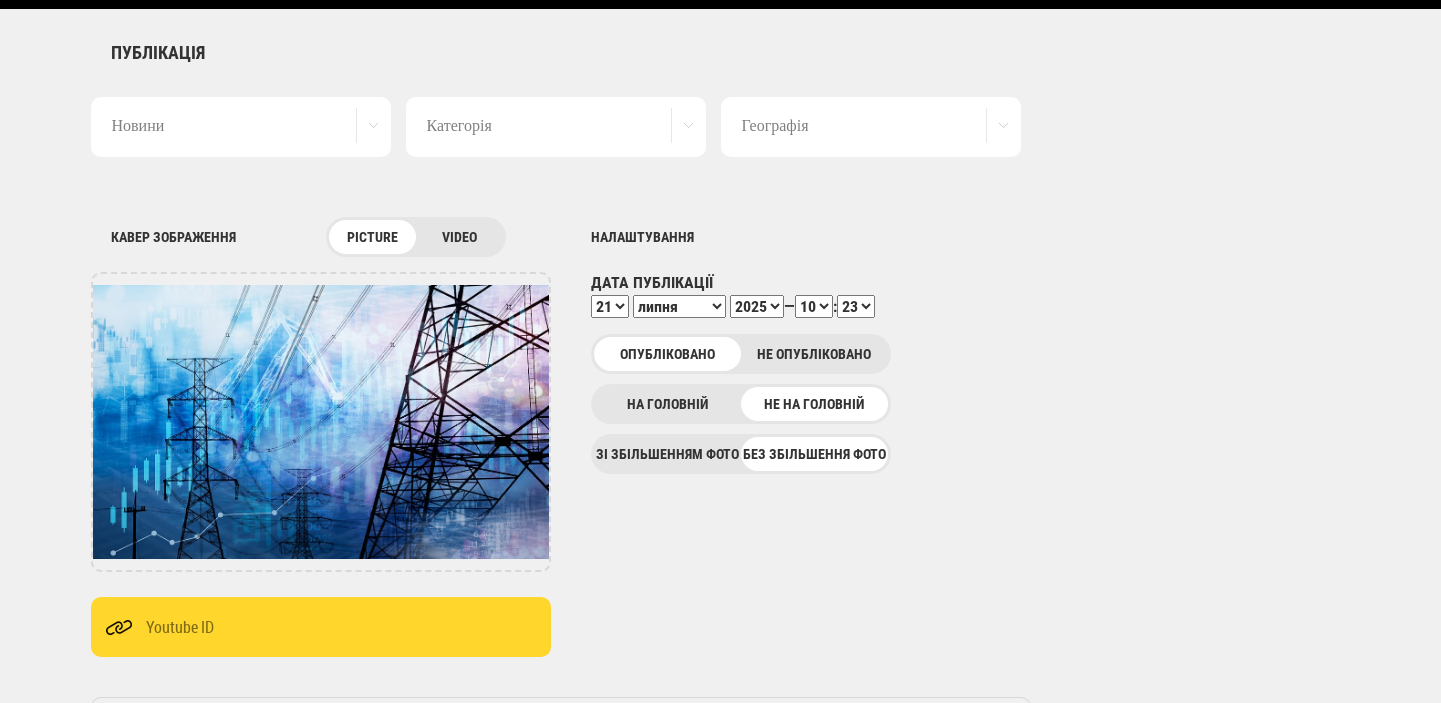 scroll, scrollTop: 0, scrollLeft: 0, axis: both 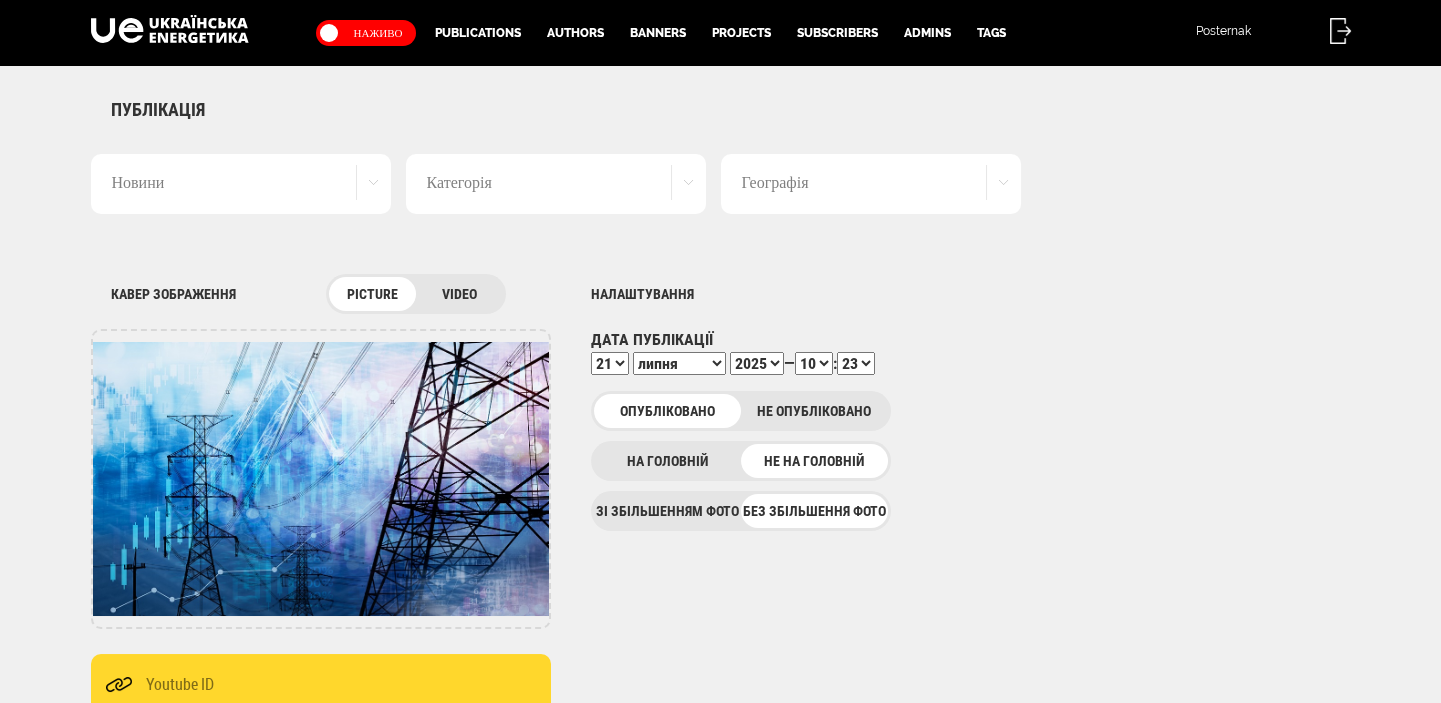 click on "00
01
02
03
04
05
06
07
08
09
10
11
12
13
14
15
16
17
18
19
20
21
22
23
24
25
26
27
28
29
30
31
32
33
34
35
36
37
38
39
40
41
42
43
44
45
46
47
48
49
50
51
52
53
54
55
56
57
58
59" at bounding box center (856, 363) 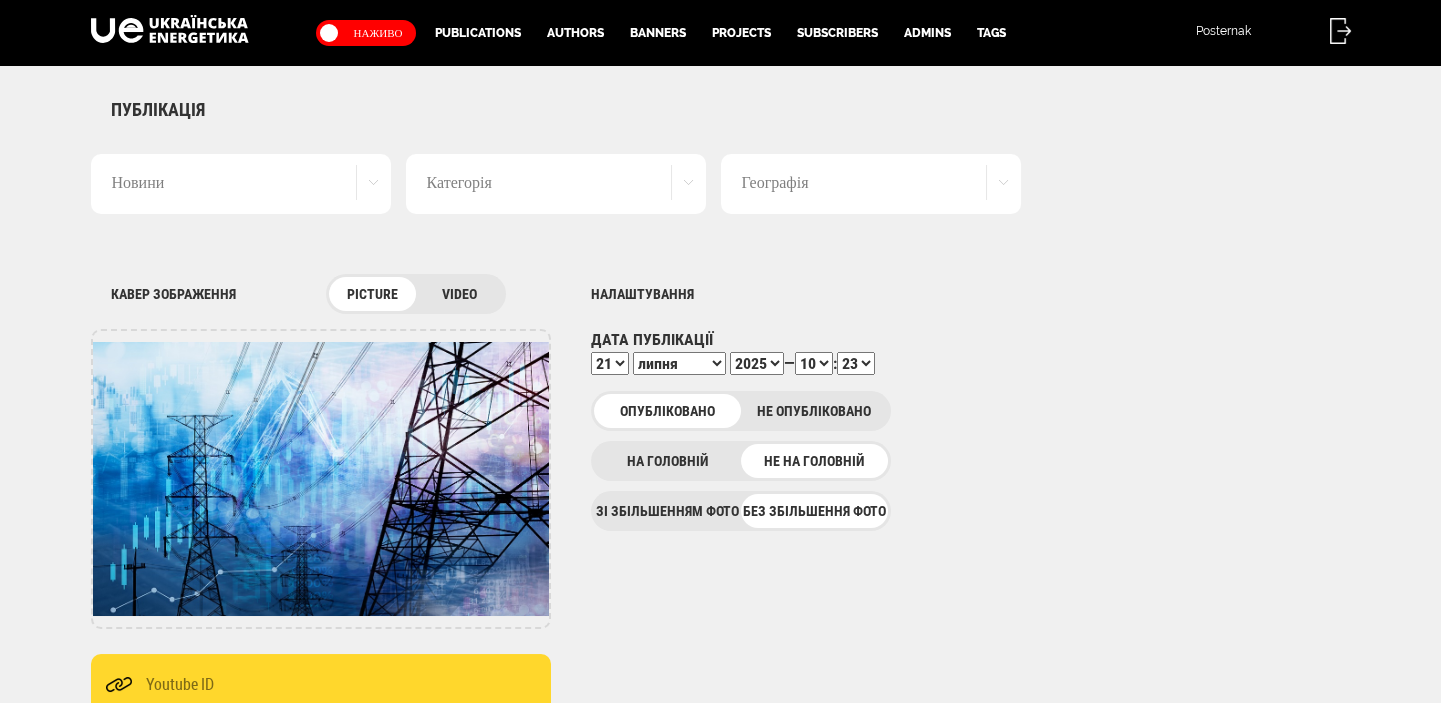 select on "25" 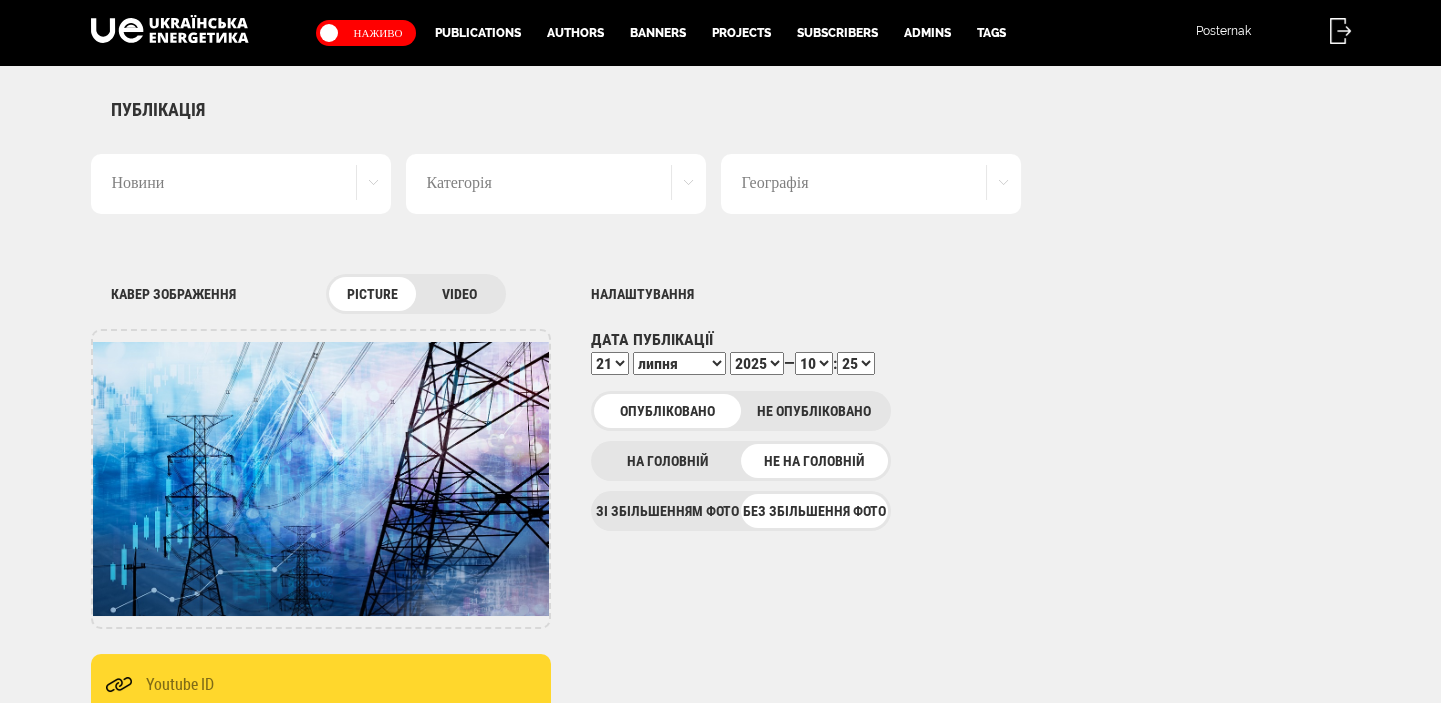 click on "00
01
02
03
04
05
06
07
08
09
10
11
12
13
14
15
16
17
18
19
20
21
22
23
24
25
26
27
28
29
30
31
32
33
34
35
36
37
38
39
40
41
42
43
44
45
46
47
48
49
50
51
52
53
54
55
56
57
58
59" at bounding box center (856, 363) 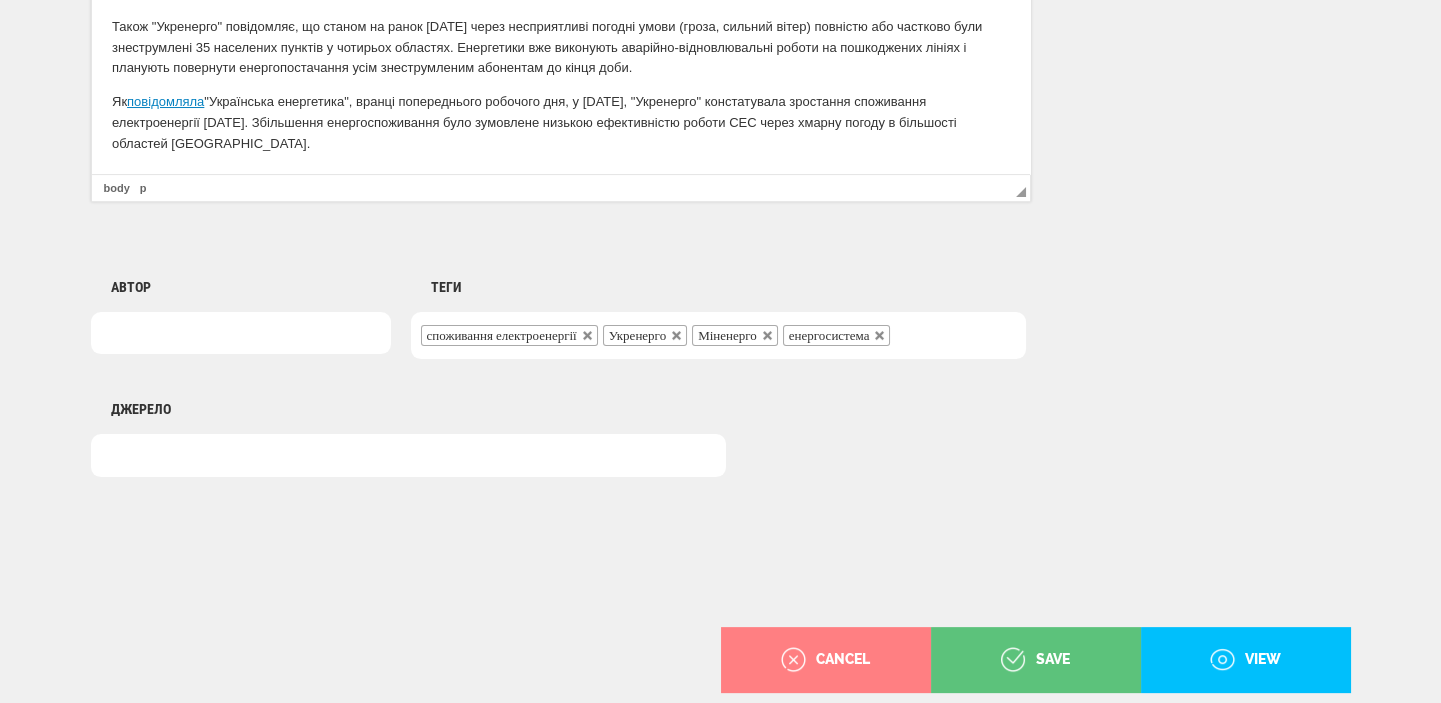 scroll, scrollTop: 1498, scrollLeft: 0, axis: vertical 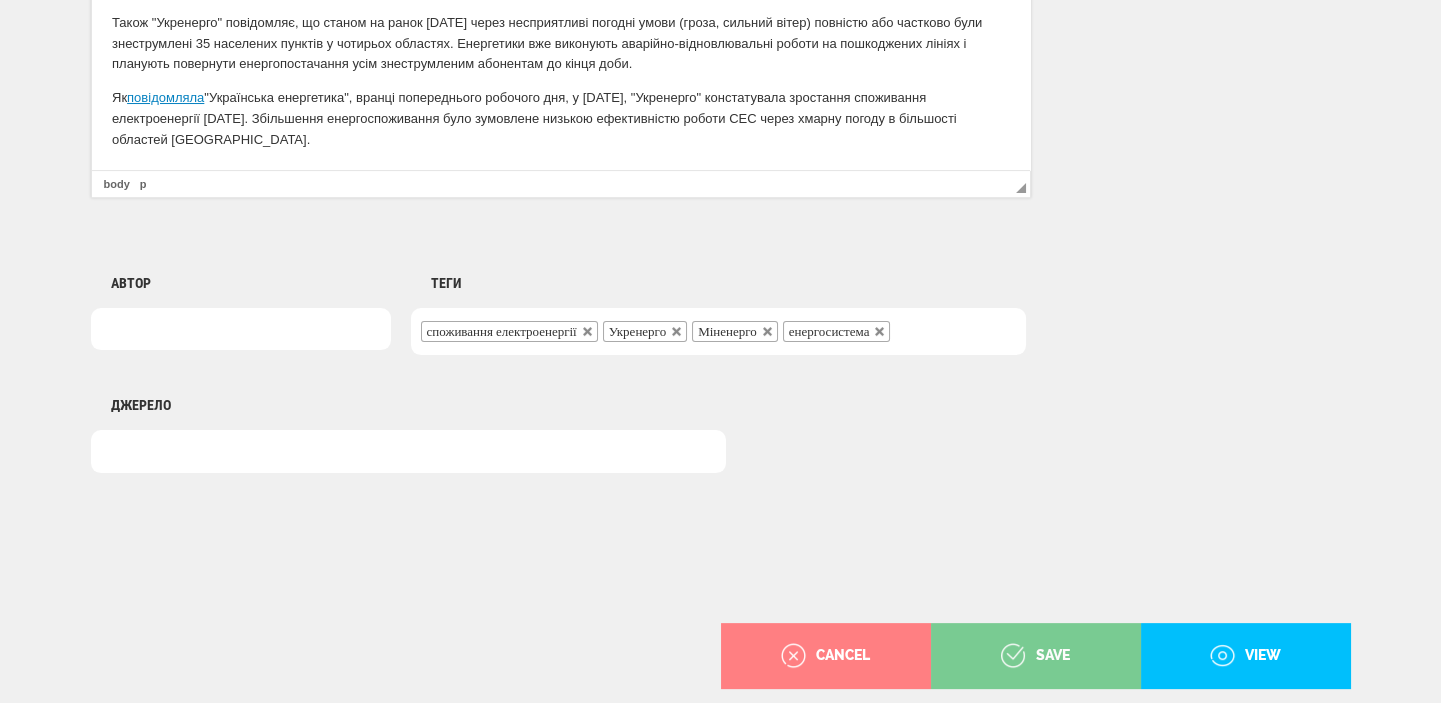 click on "save" at bounding box center (1035, 656) 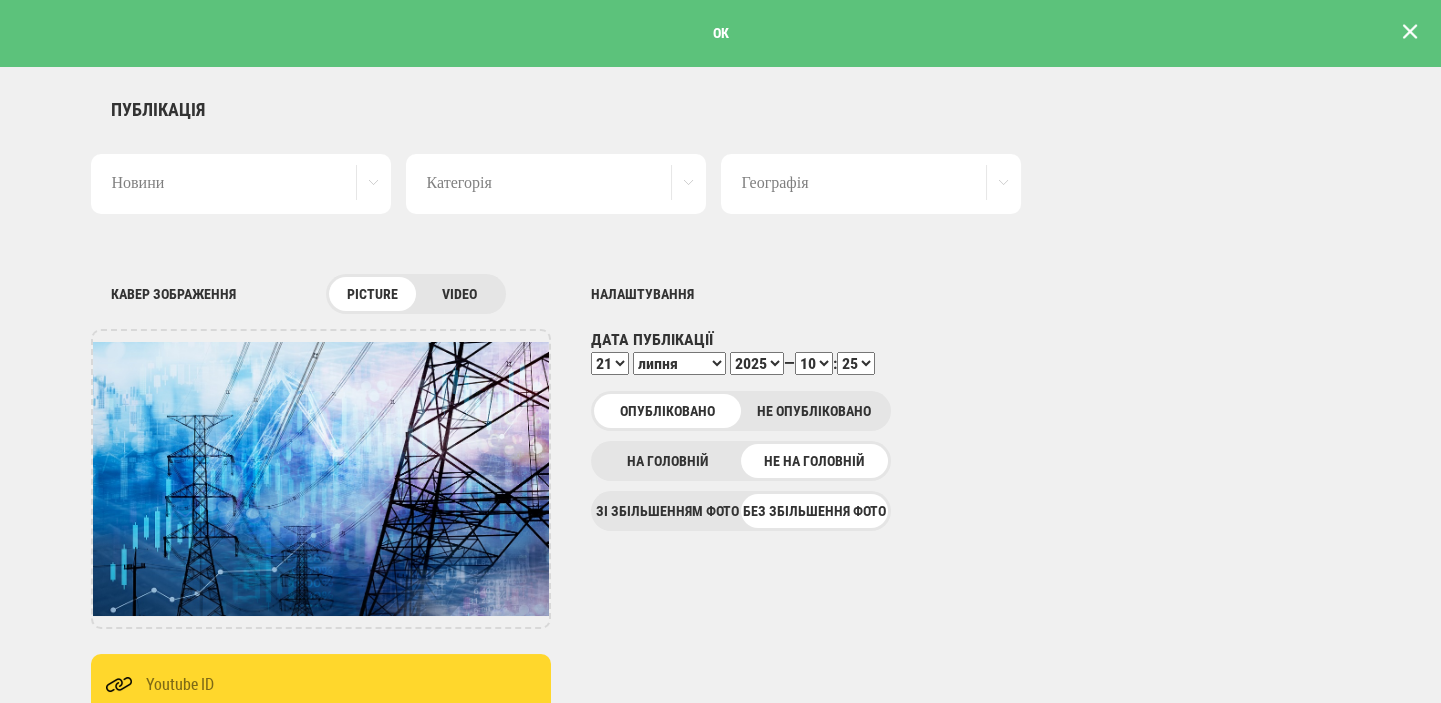 scroll, scrollTop: 0, scrollLeft: 0, axis: both 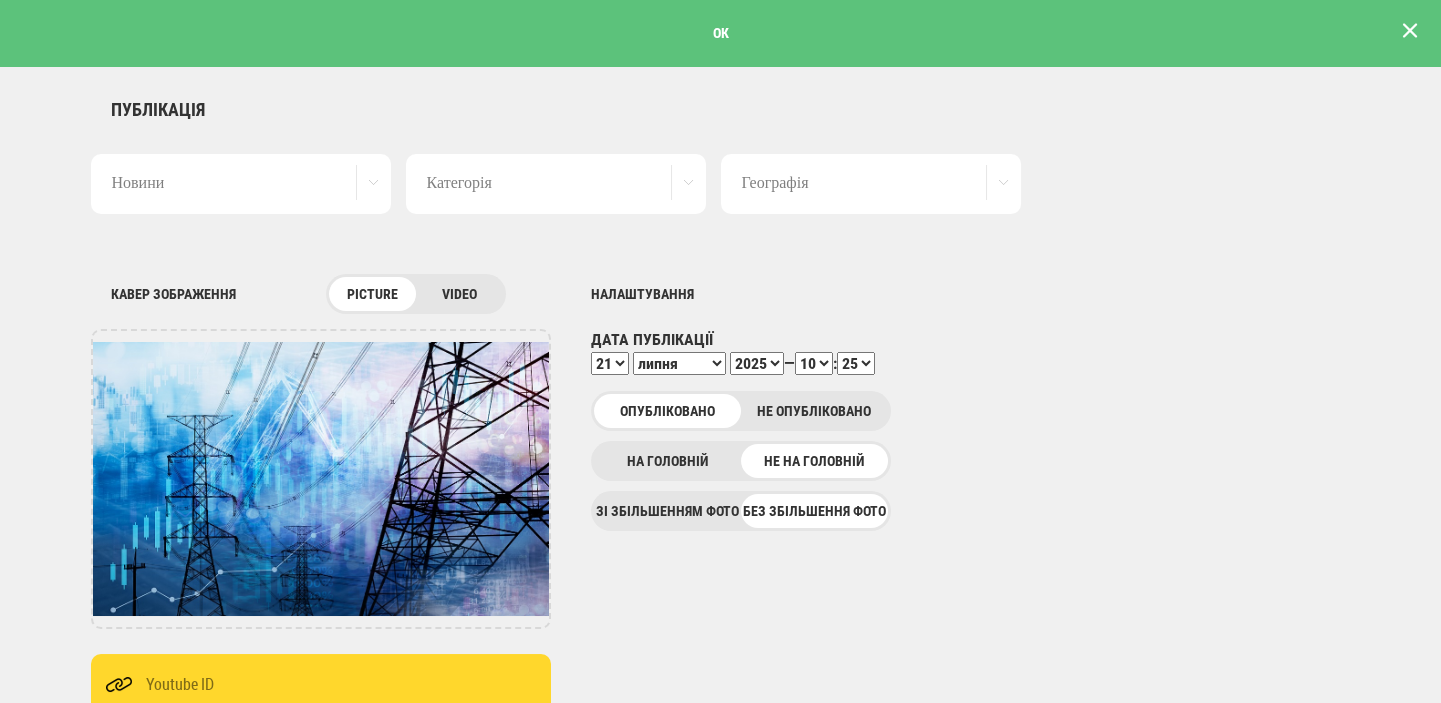 click at bounding box center [1410, 31] 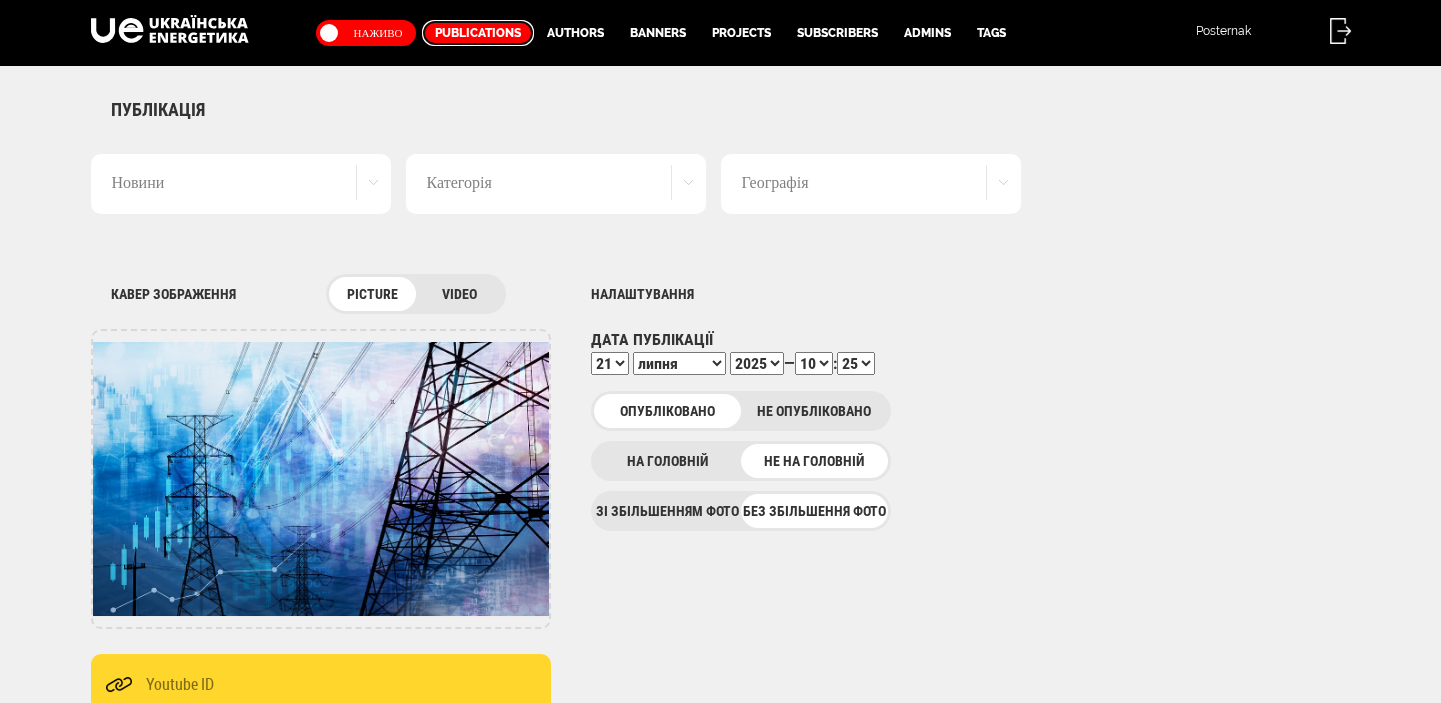 click on "Publications" at bounding box center (478, 33) 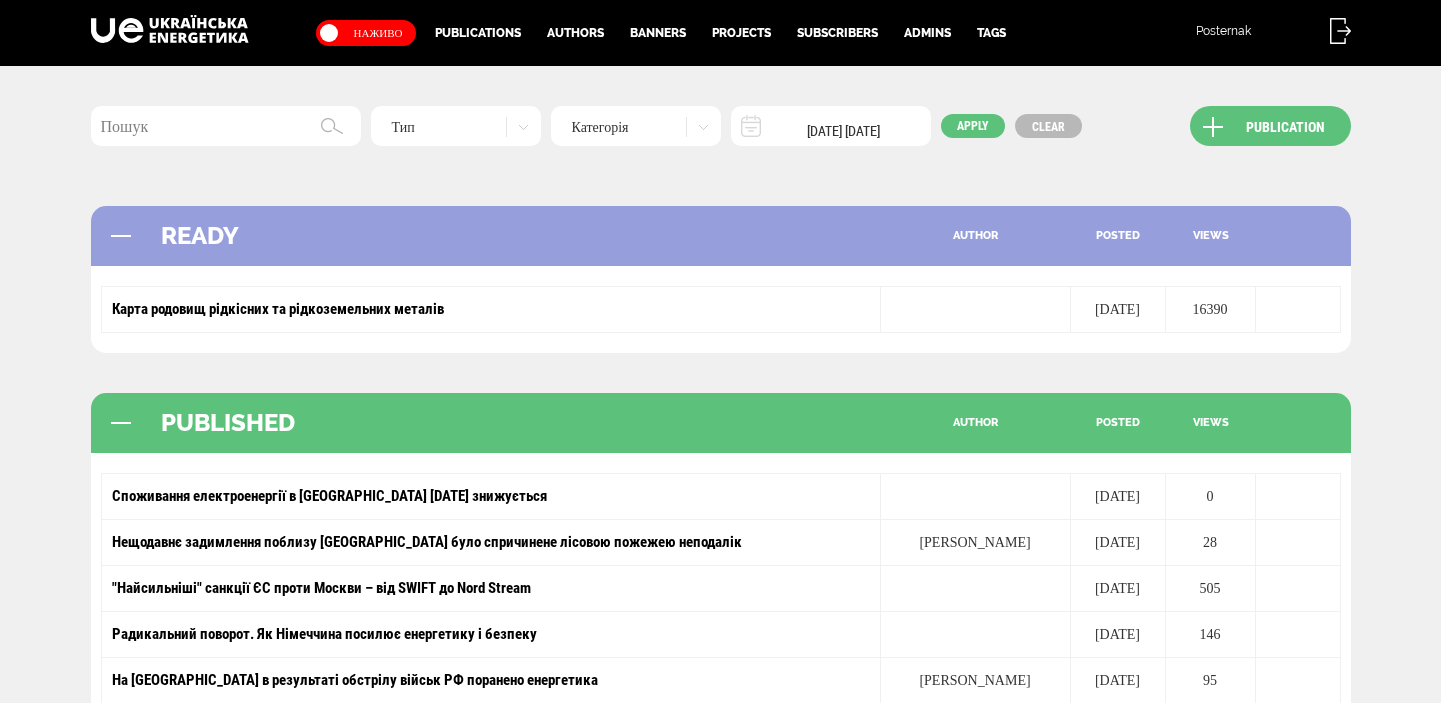 scroll, scrollTop: 0, scrollLeft: 0, axis: both 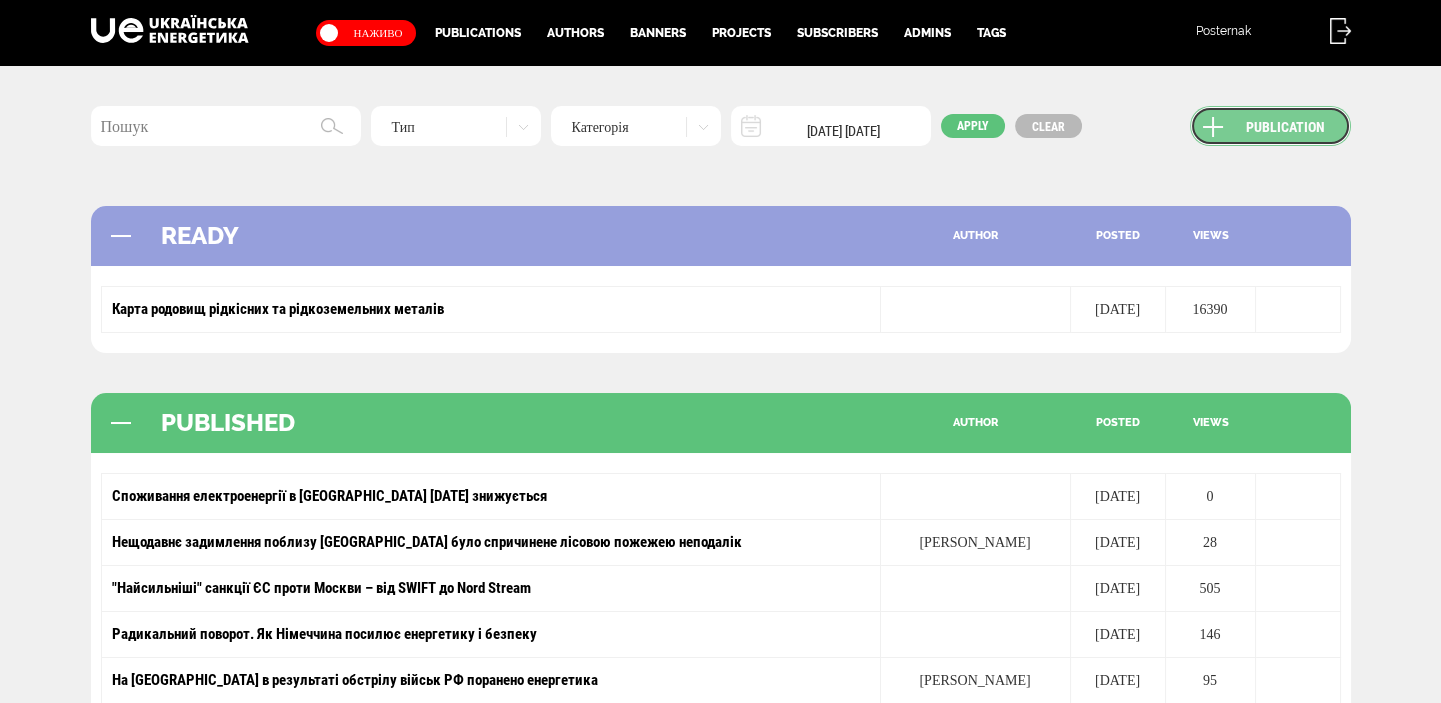 click on "Publication" at bounding box center (1270, 126) 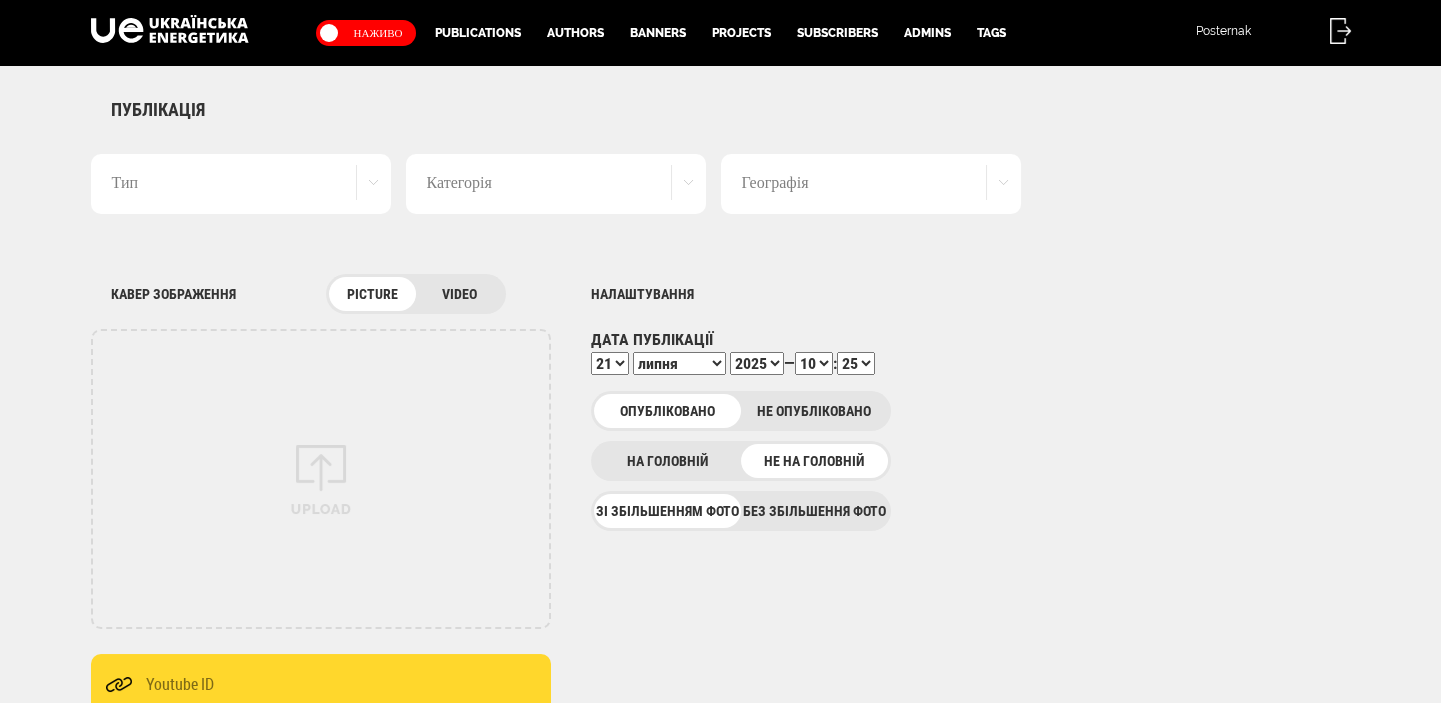 scroll, scrollTop: 0, scrollLeft: 0, axis: both 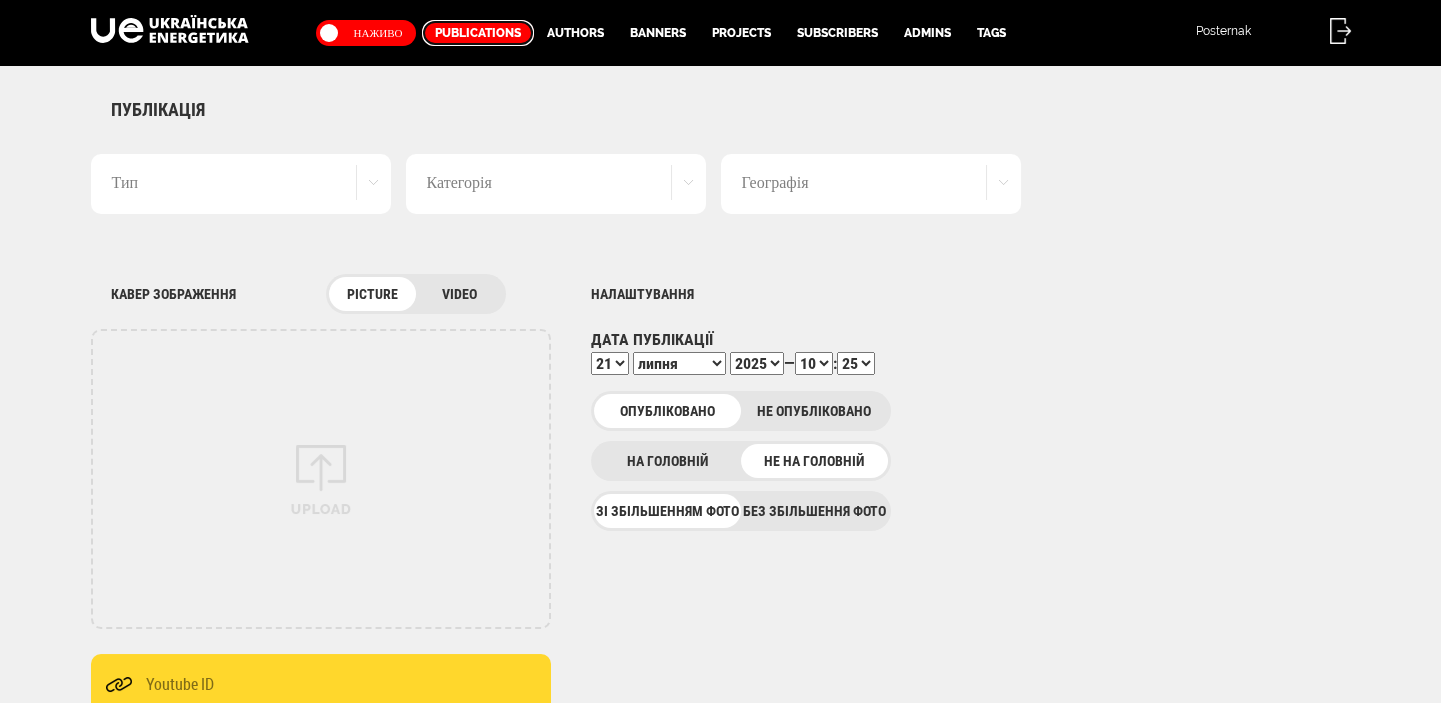 click on "Publications" at bounding box center [478, 33] 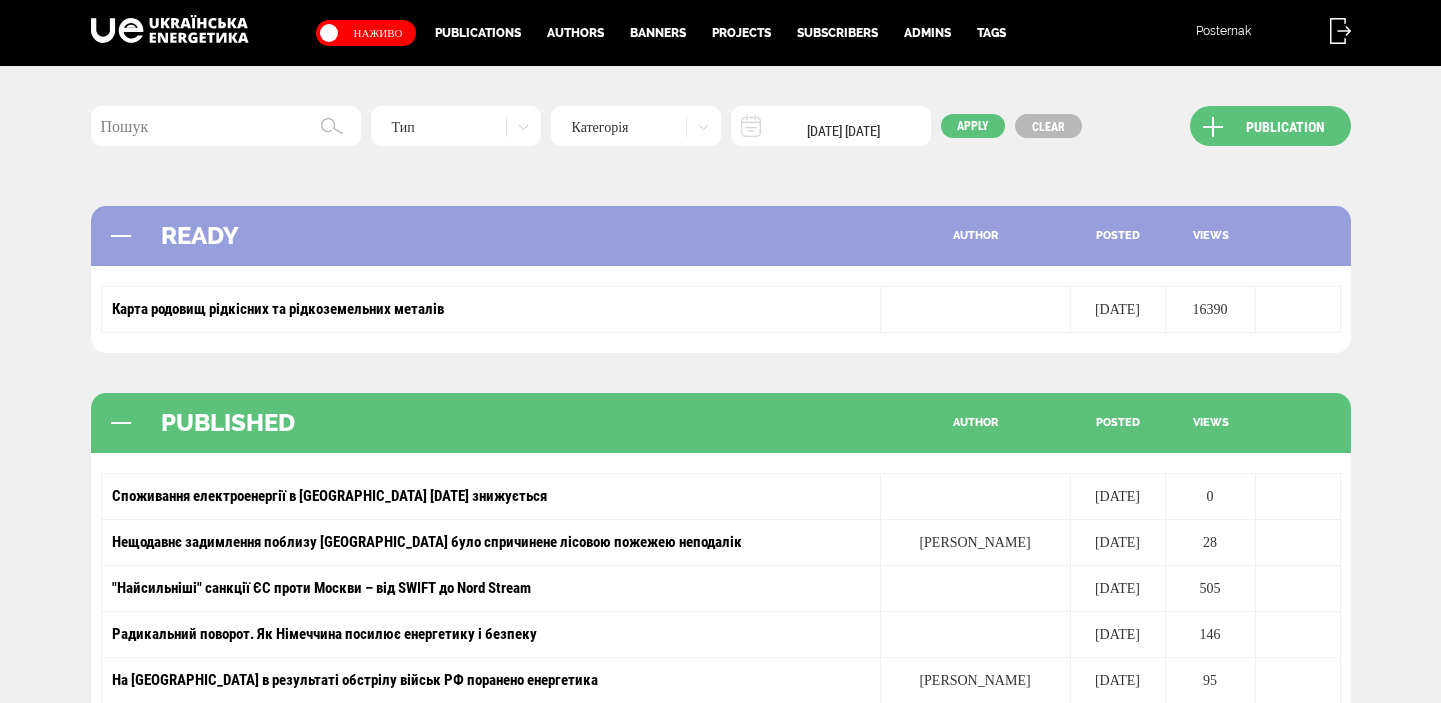 scroll, scrollTop: 0, scrollLeft: 0, axis: both 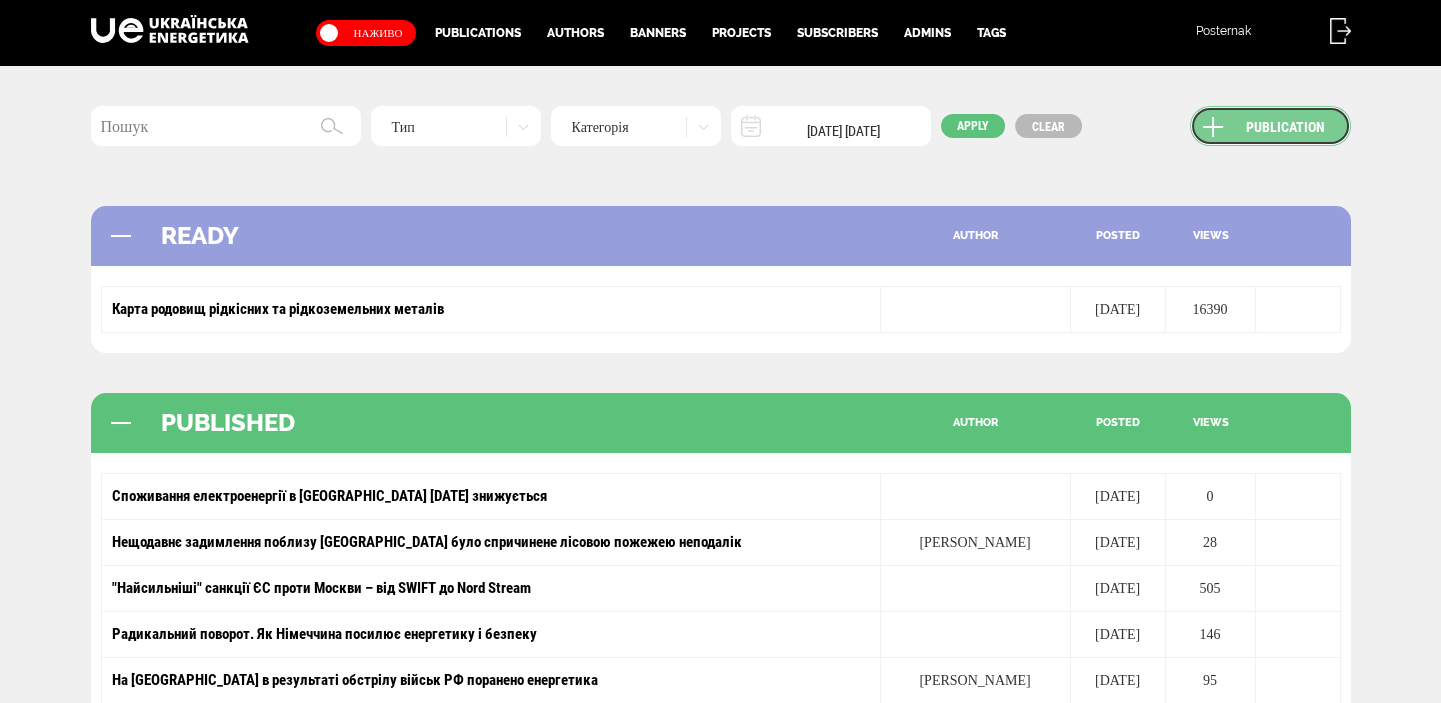 click on "Publication" at bounding box center [1270, 126] 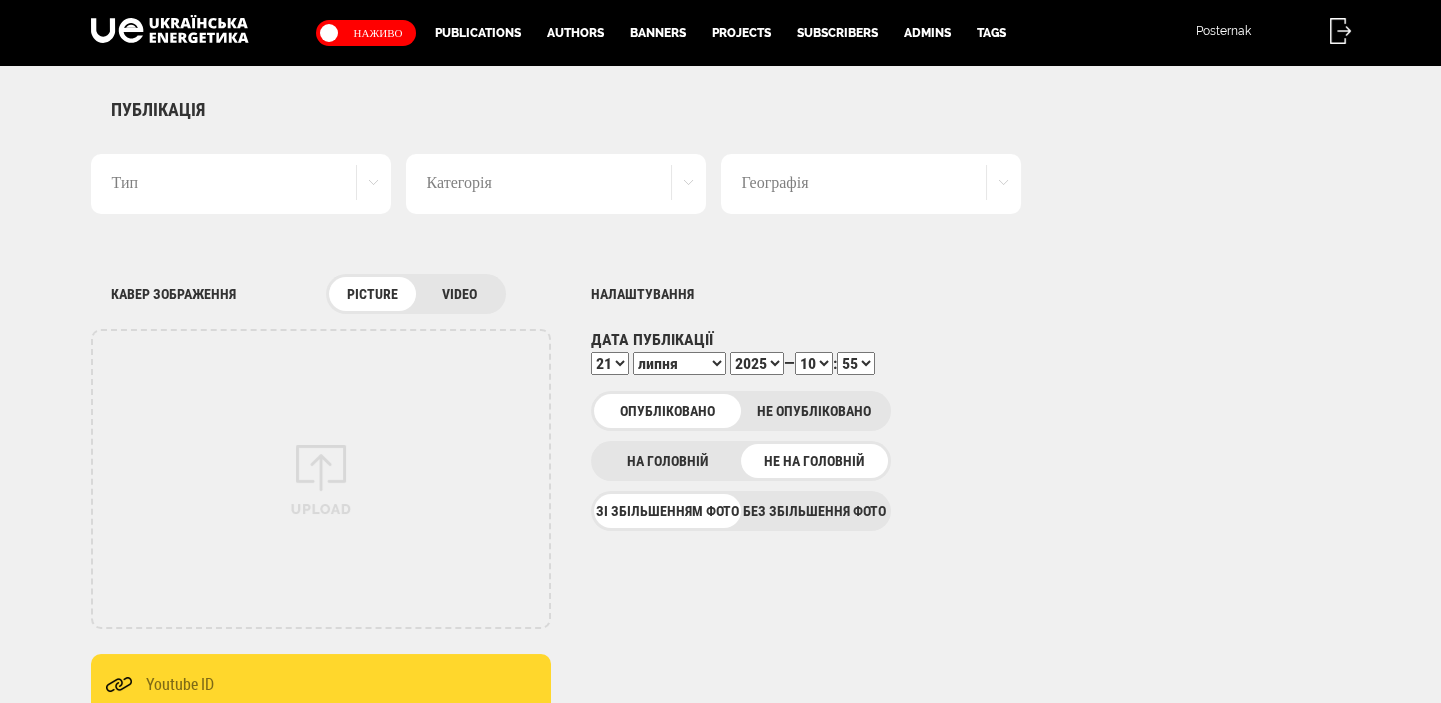 scroll, scrollTop: 0, scrollLeft: 0, axis: both 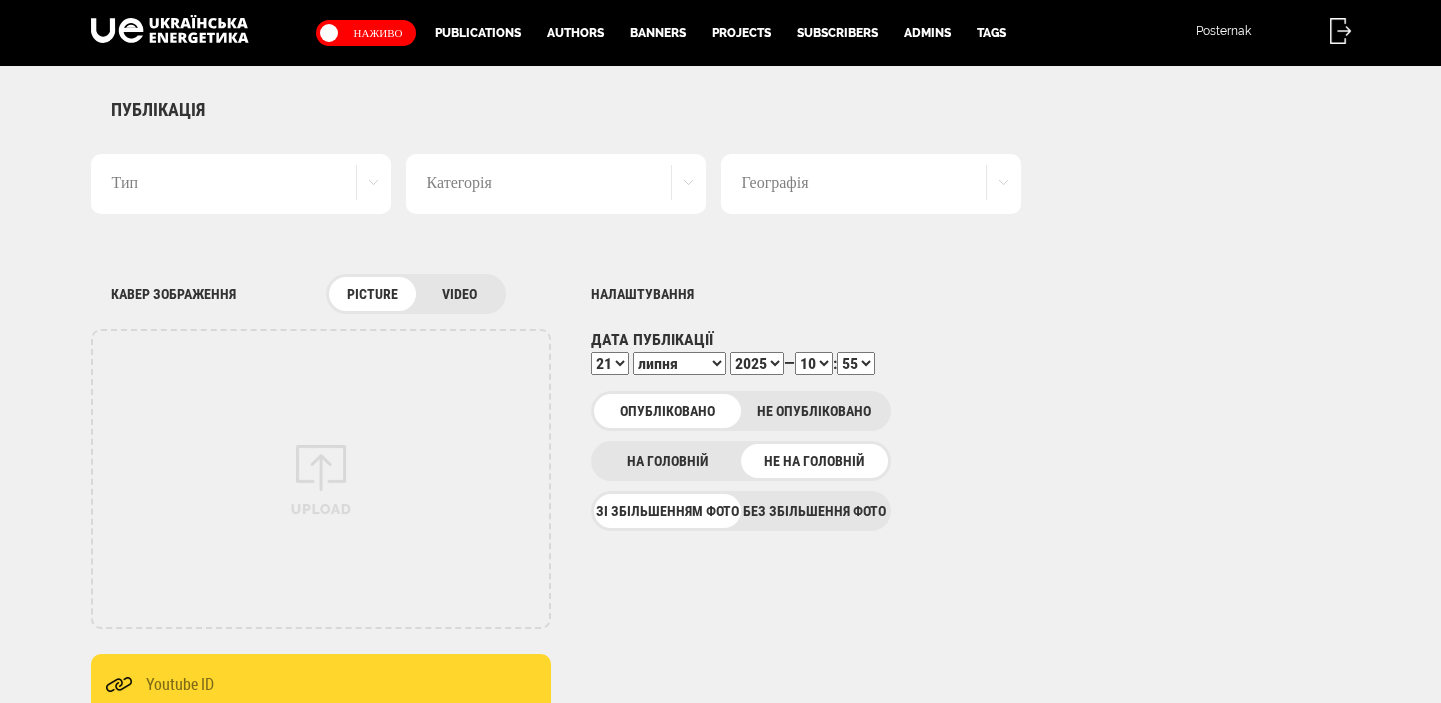click on "Без збільшення фото" at bounding box center (814, 511) 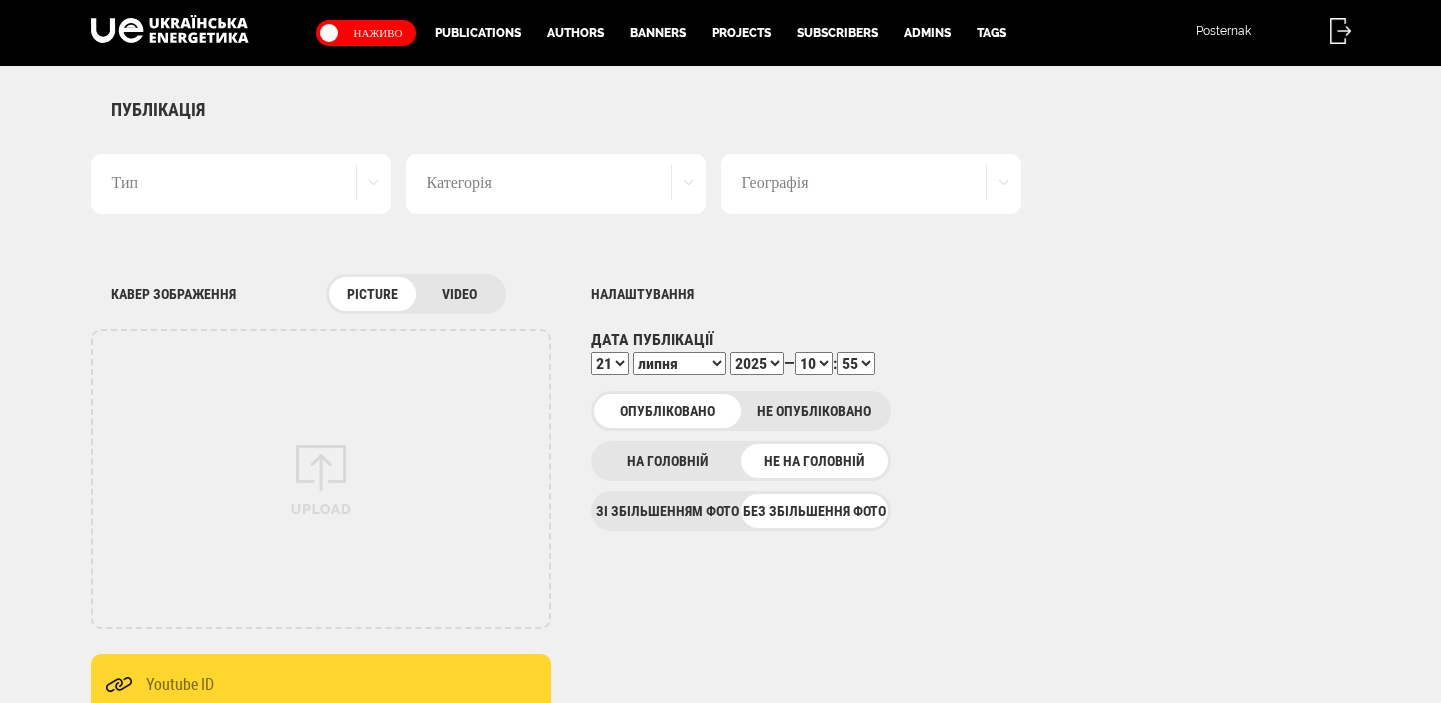 click on "Тип" at bounding box center [241, 184] 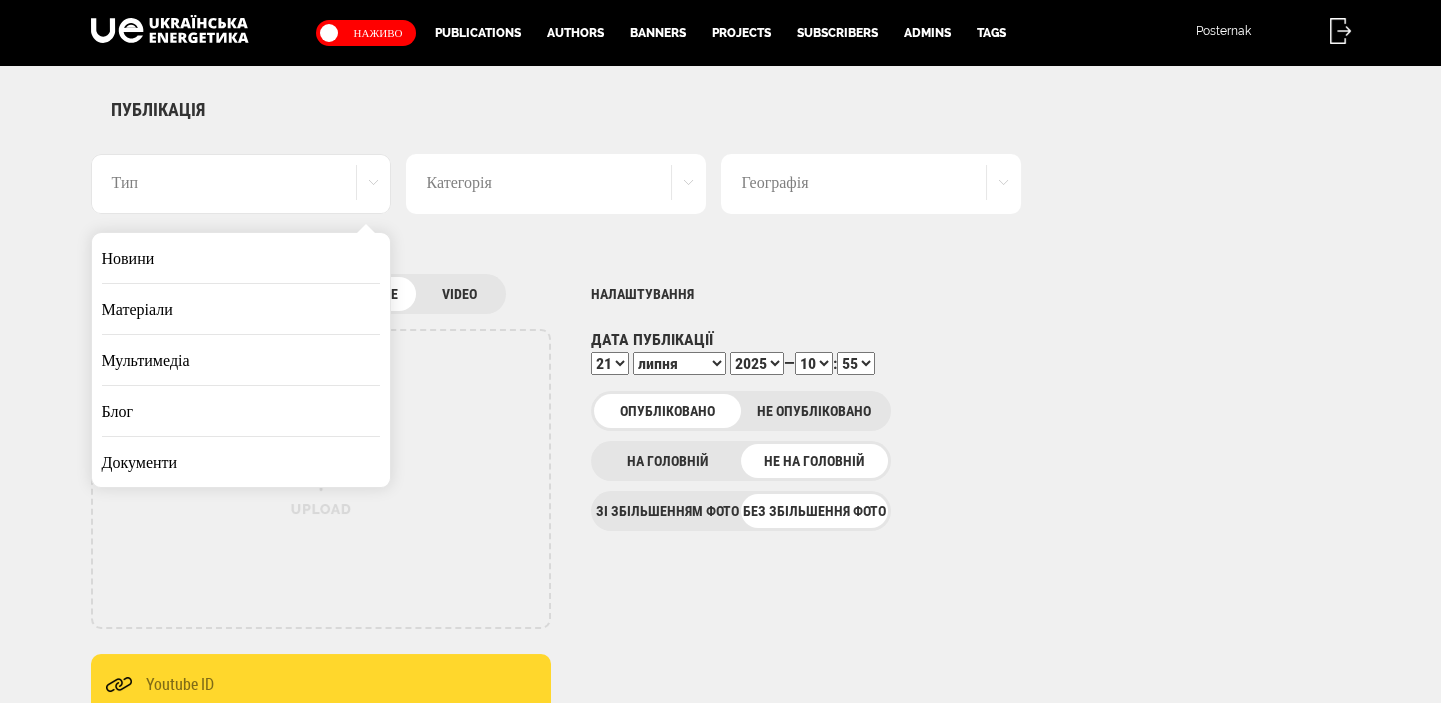 click on "Новини" at bounding box center (241, 258) 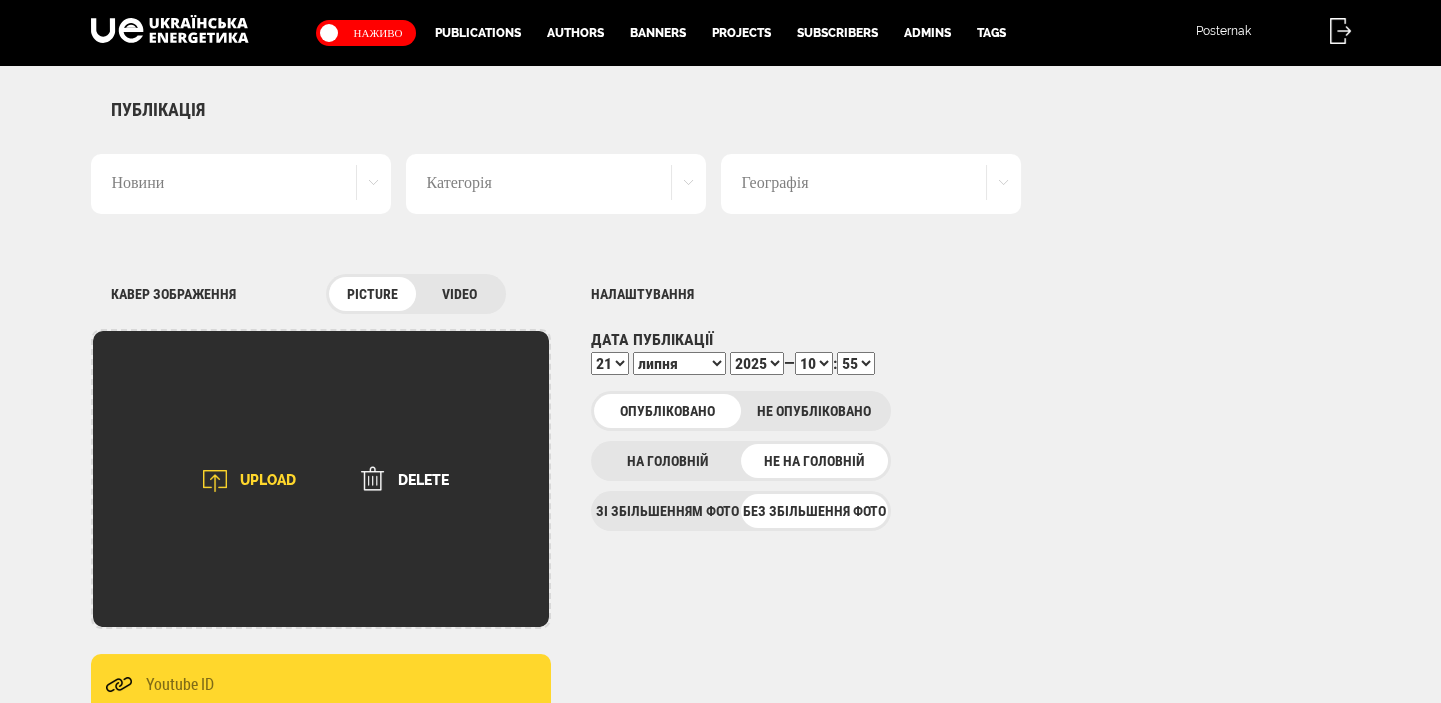 click on "UPLOAD" at bounding box center (243, 481) 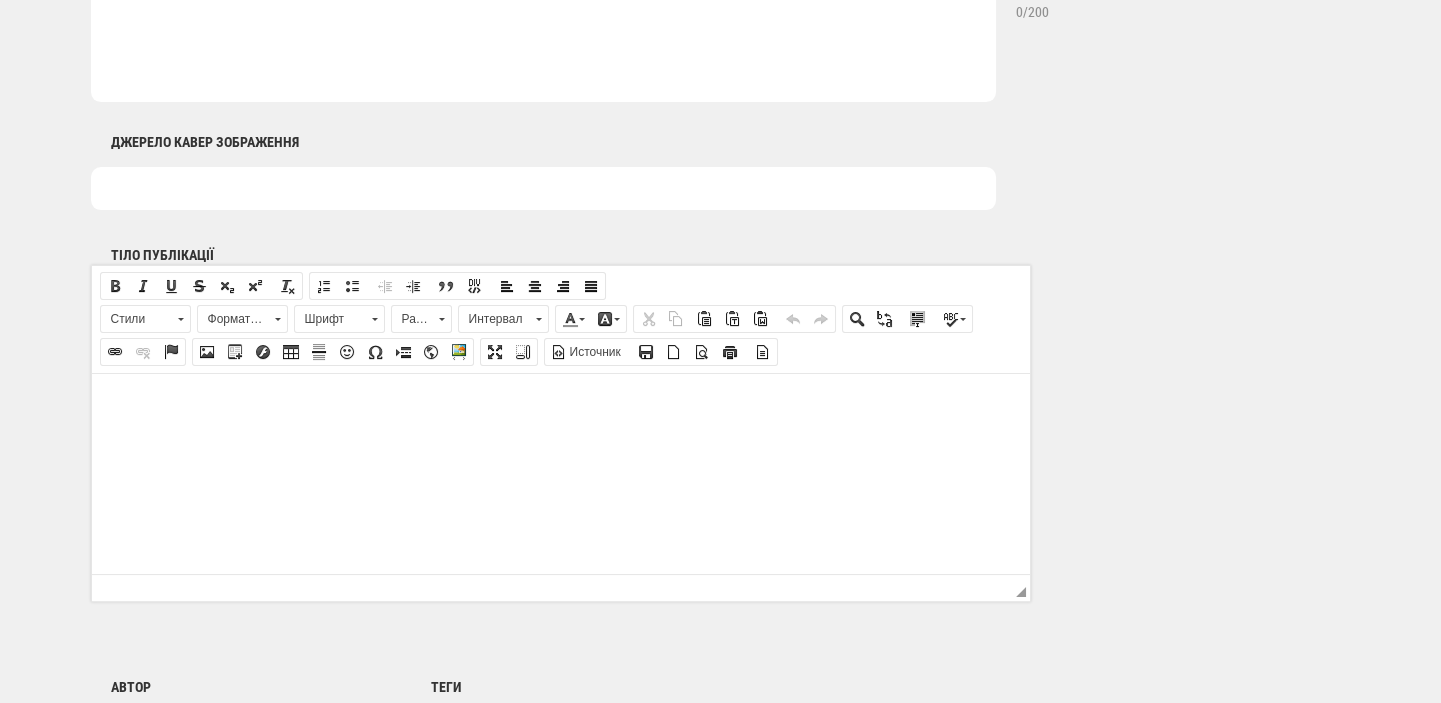 scroll, scrollTop: 1272, scrollLeft: 0, axis: vertical 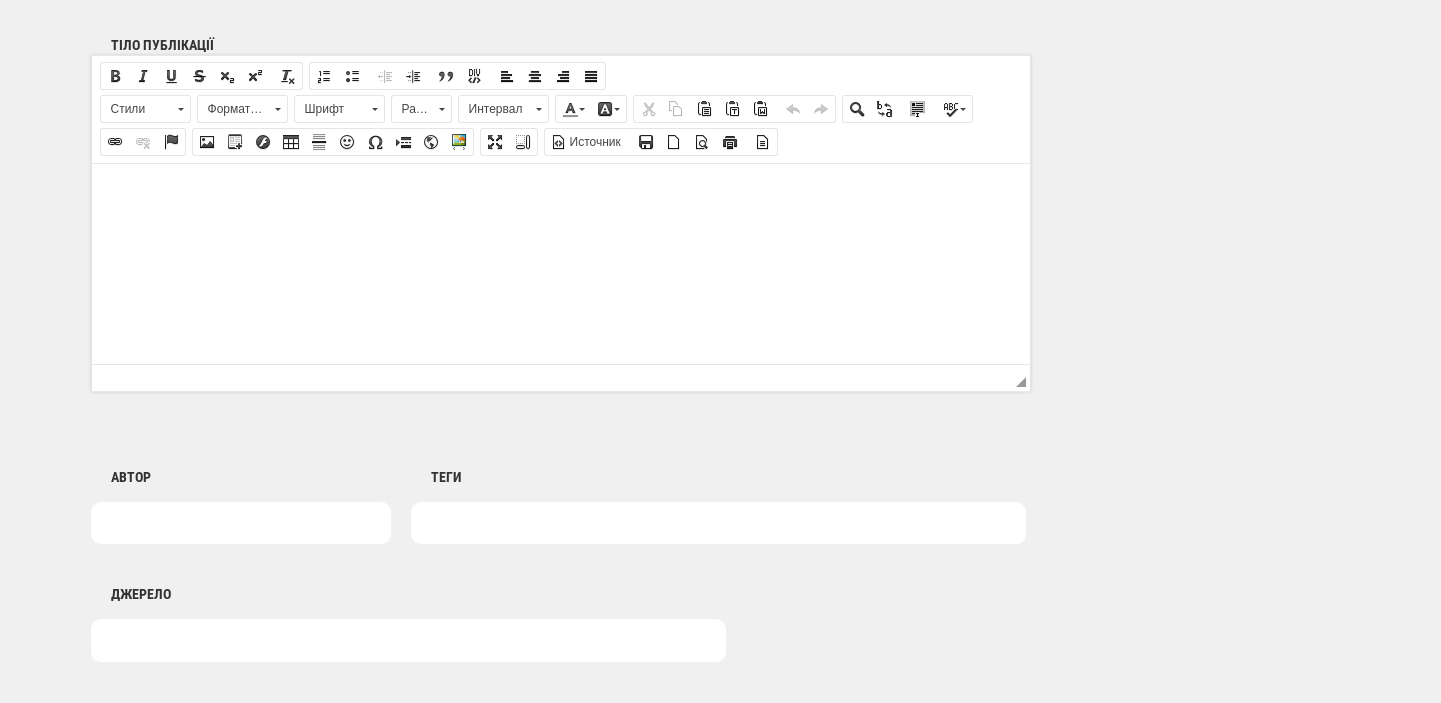 click at bounding box center (560, 193) 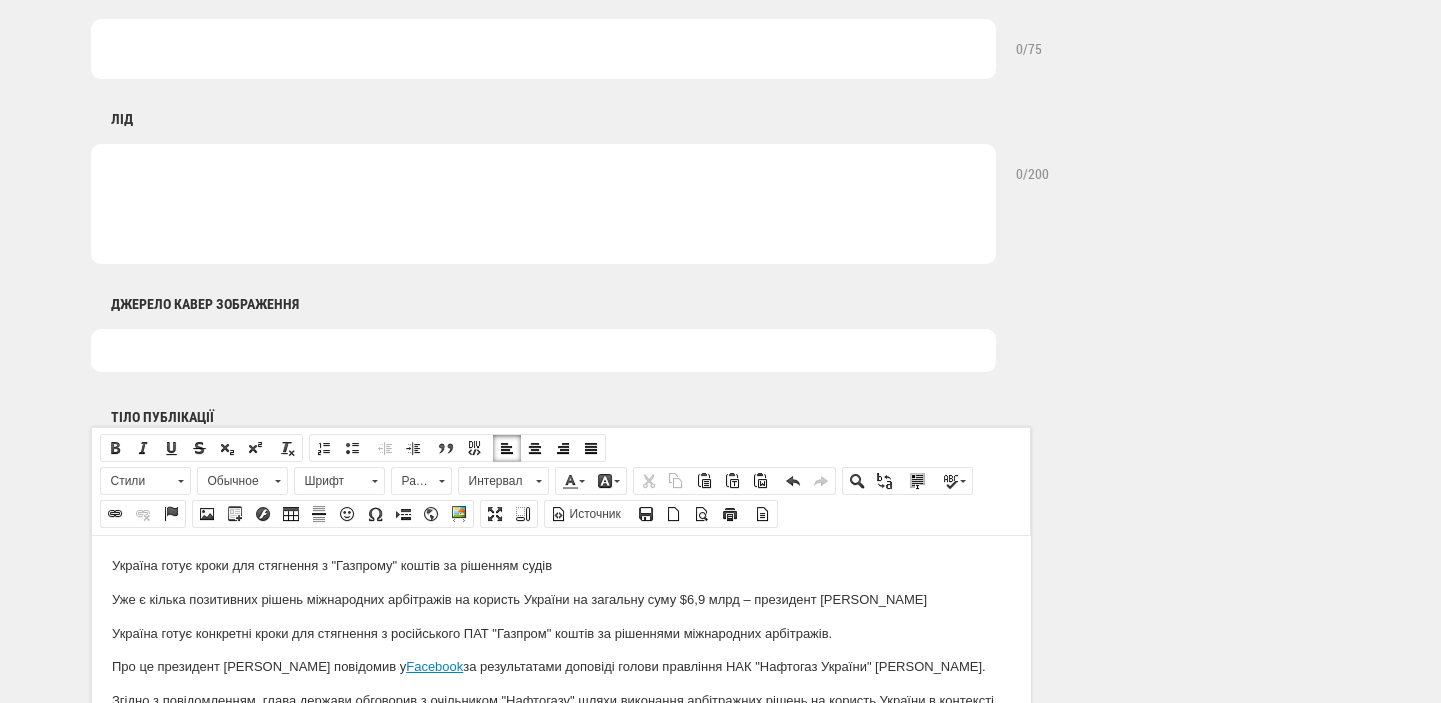 scroll, scrollTop: 848, scrollLeft: 0, axis: vertical 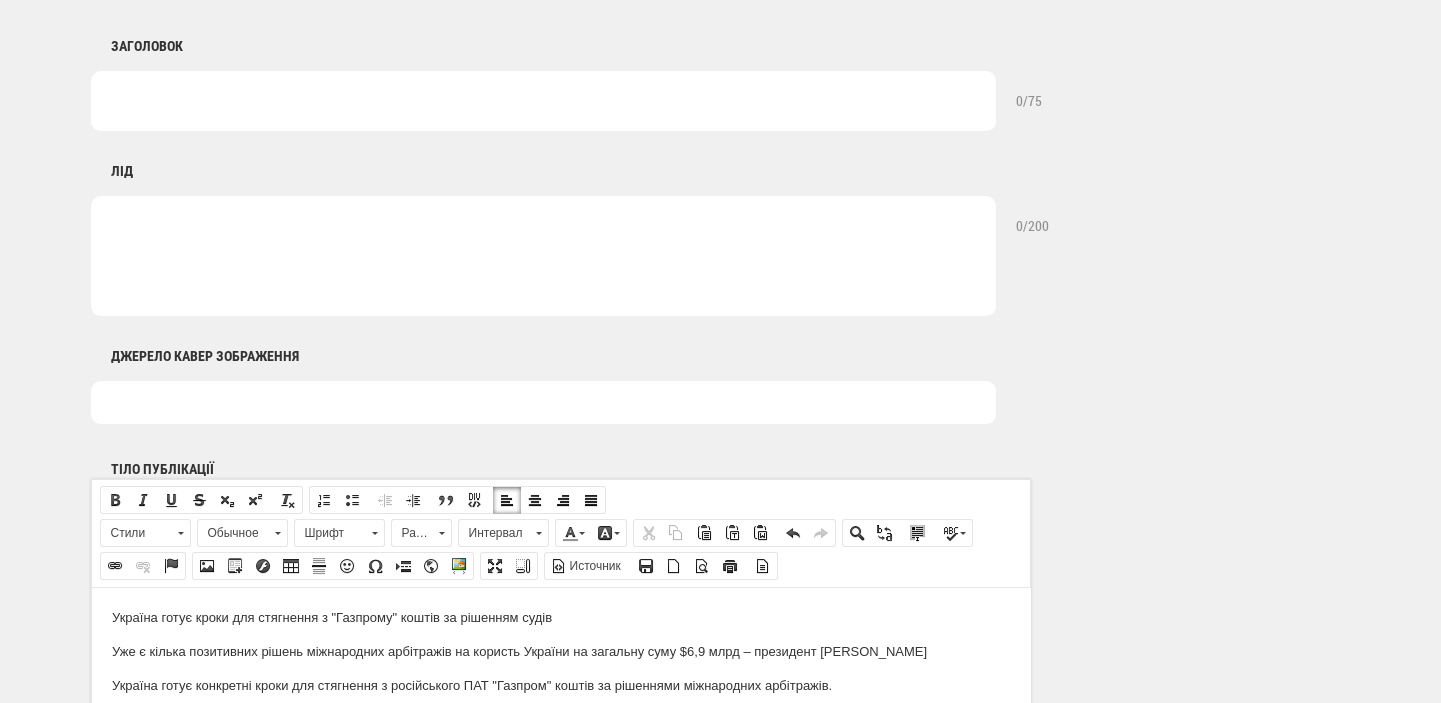click at bounding box center [543, 402] 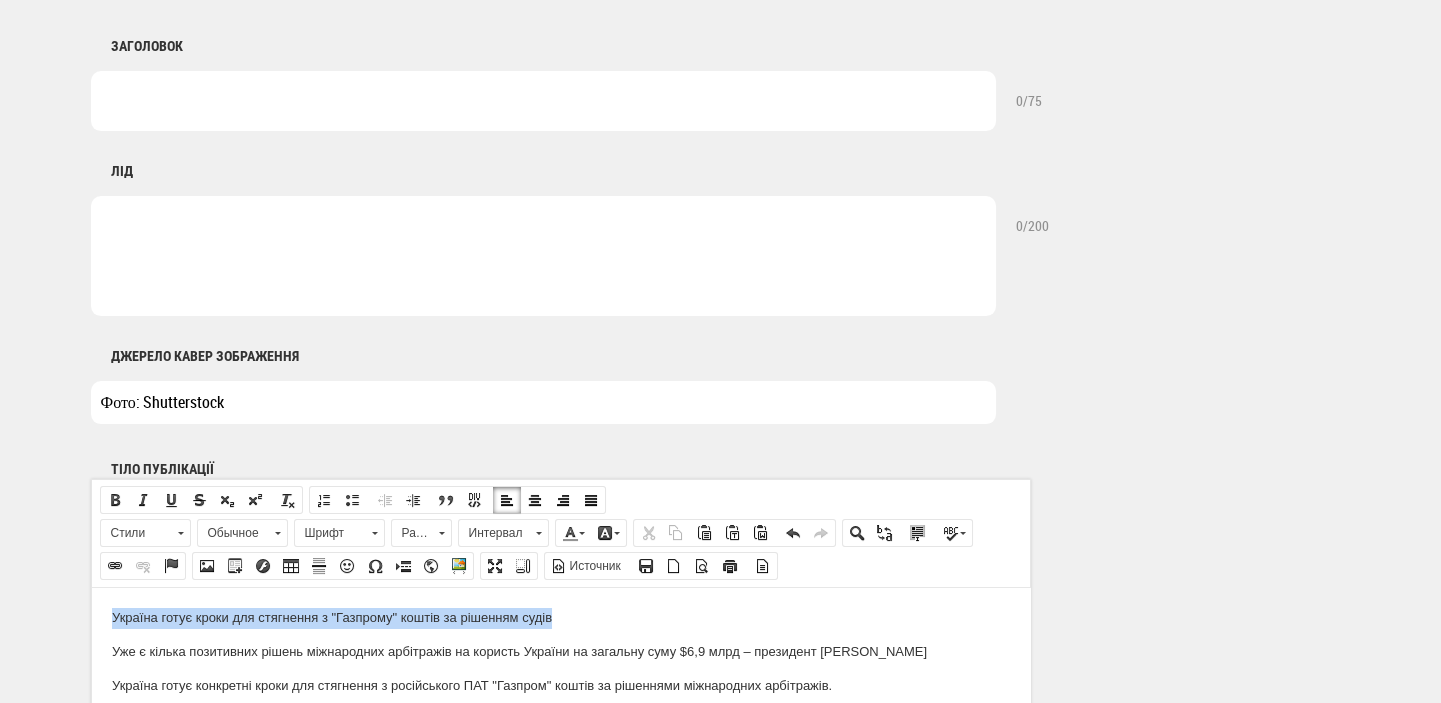 drag, startPoint x: 552, startPoint y: 618, endPoint x: 102, endPoint y: 617, distance: 450.0011 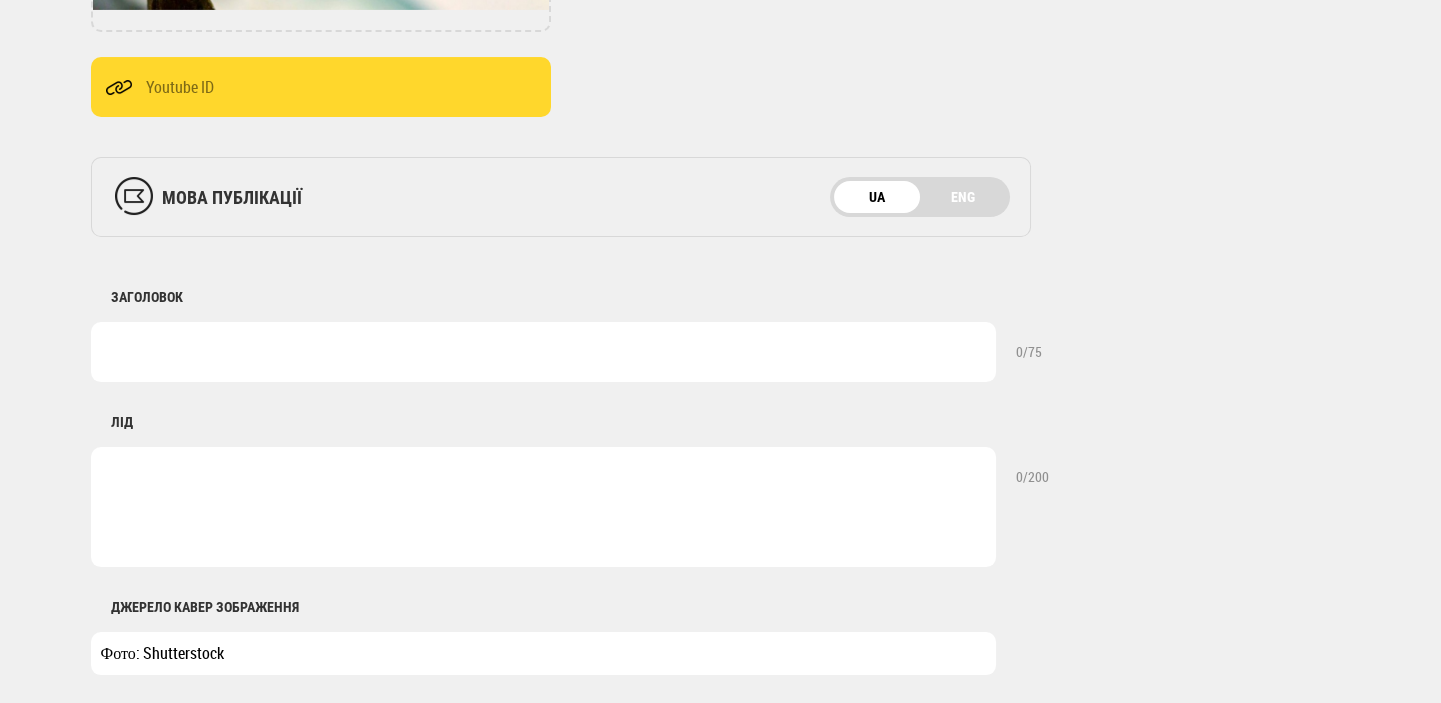 scroll, scrollTop: 424, scrollLeft: 0, axis: vertical 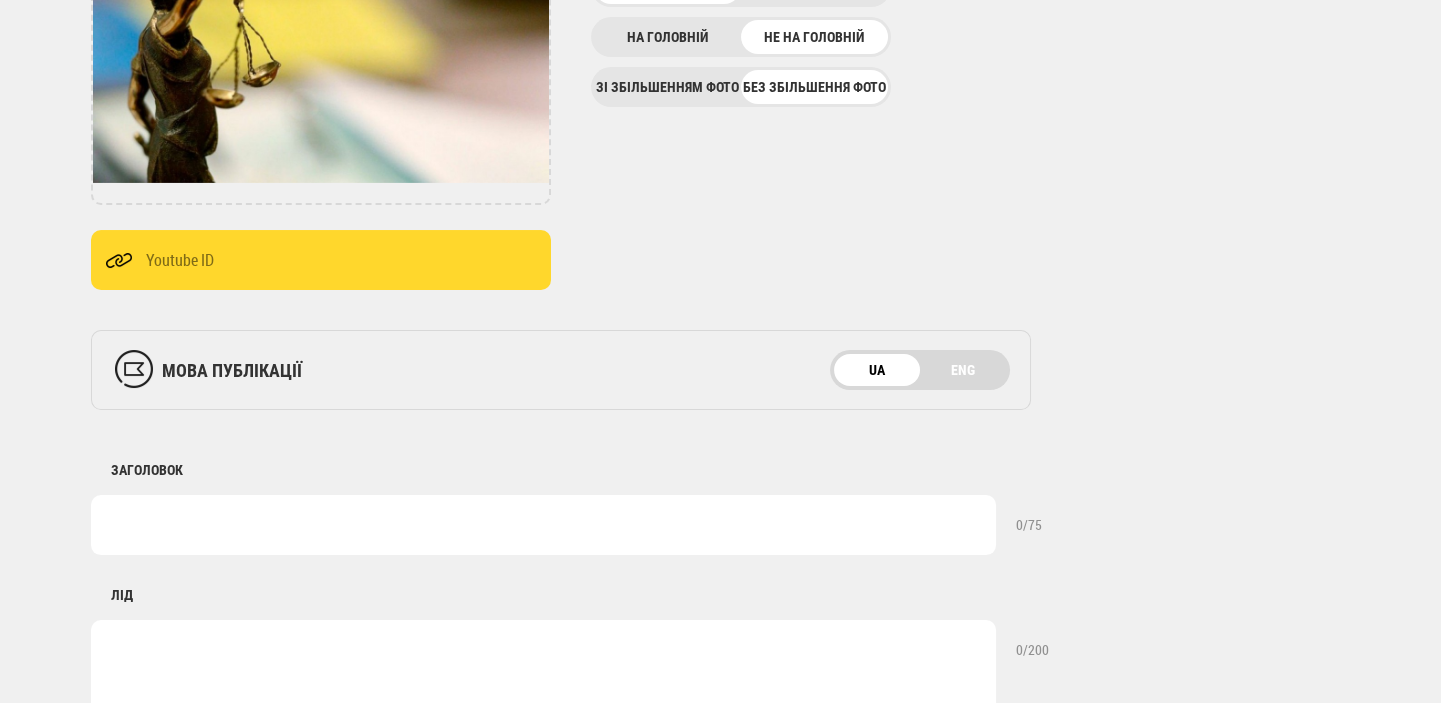click at bounding box center (543, 525) 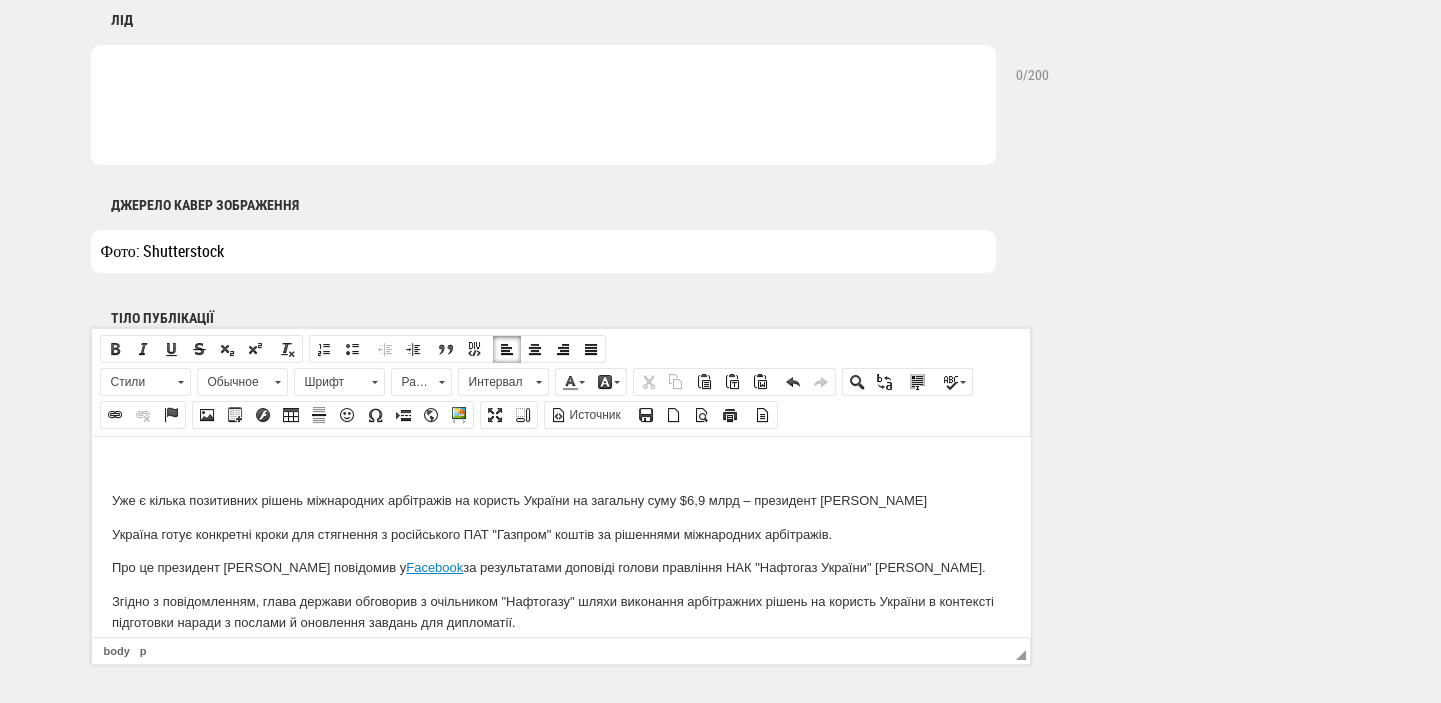 scroll, scrollTop: 1060, scrollLeft: 0, axis: vertical 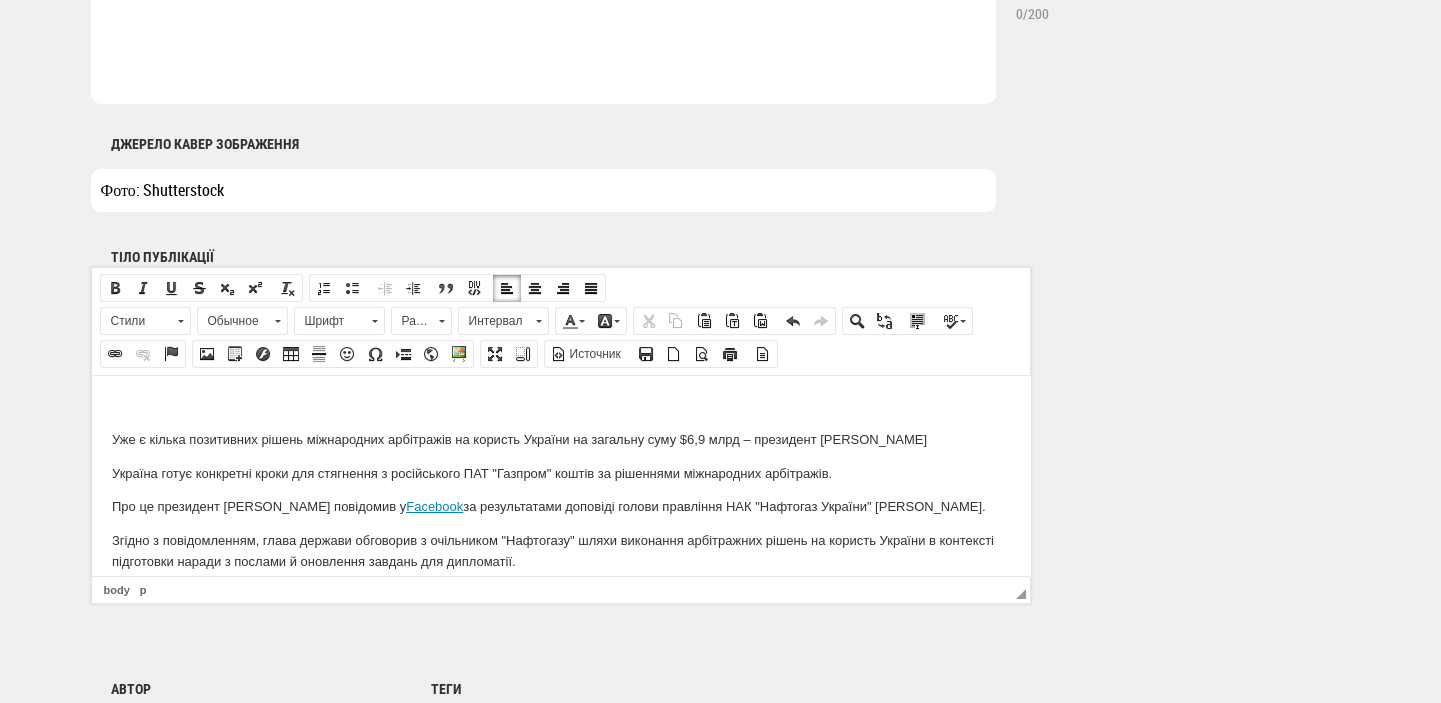 type on "Україна готує кроки для стягнення з "Газпрому" коштів за рішенням судів" 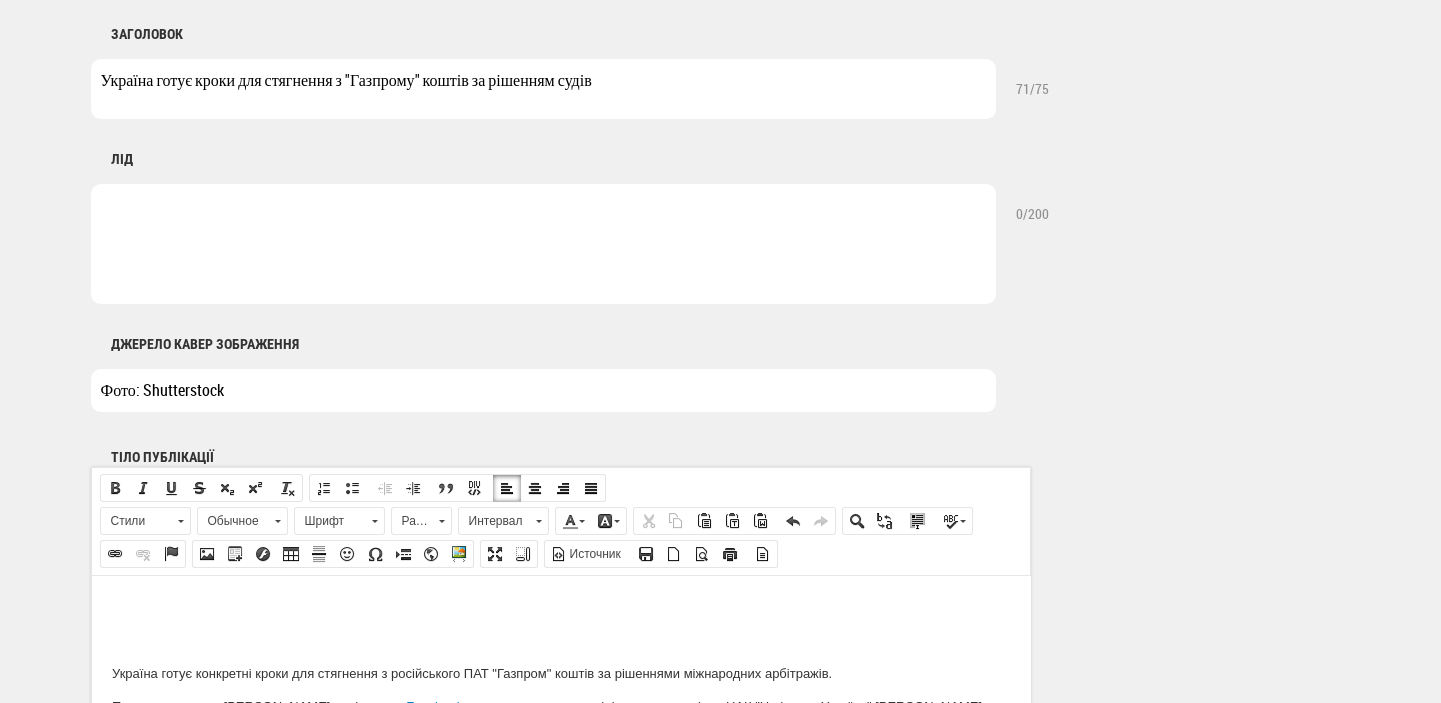 scroll, scrollTop: 848, scrollLeft: 0, axis: vertical 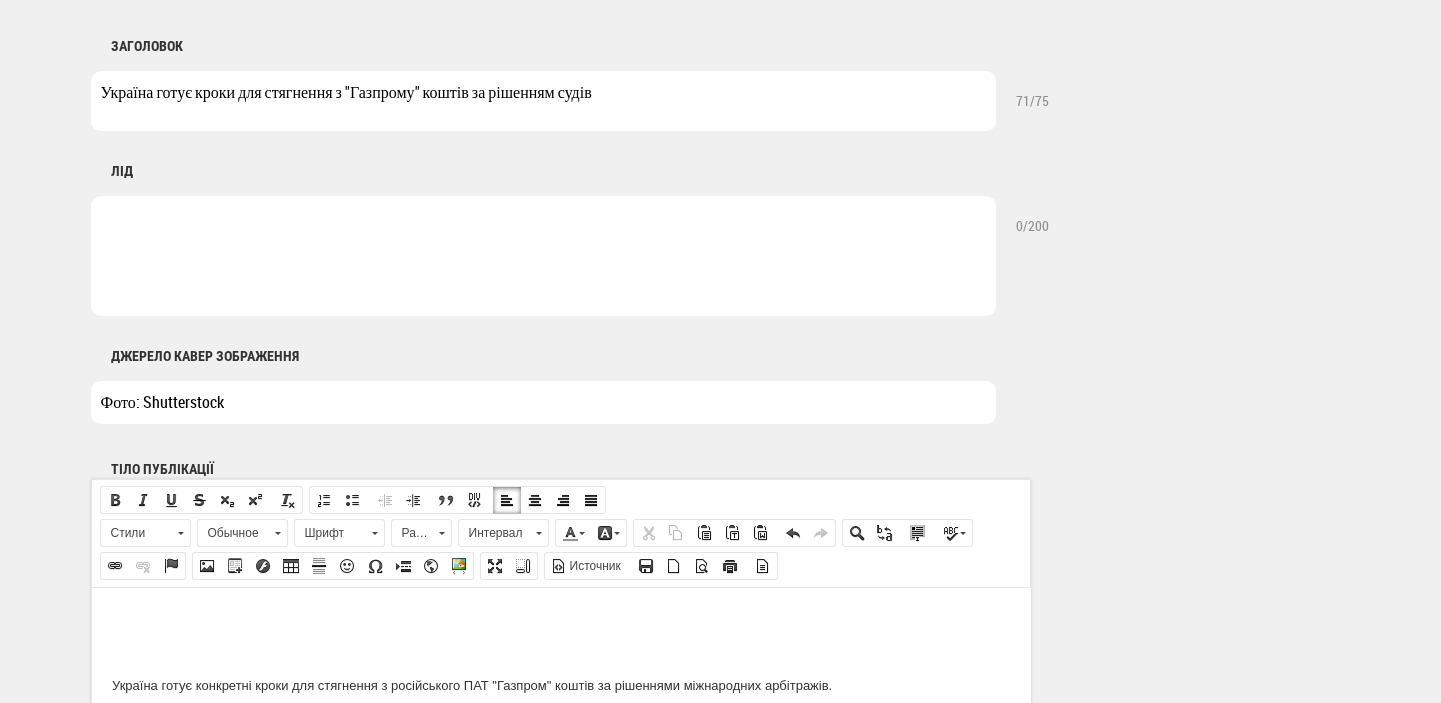 click at bounding box center (543, 256) 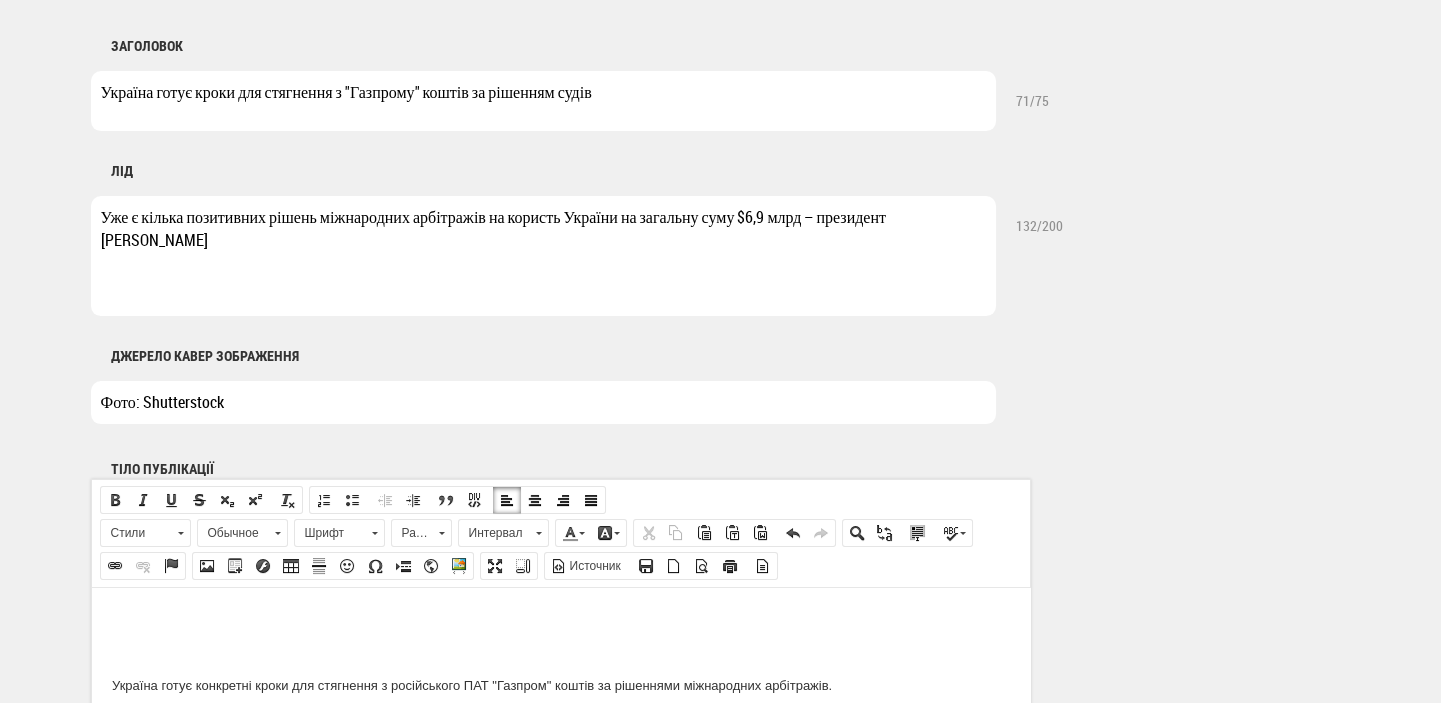 type on "Уже є кілька позитивних рішень міжнародних арбітражів на користь України на загальну суму $6,9 млрд – президент [PERSON_NAME]" 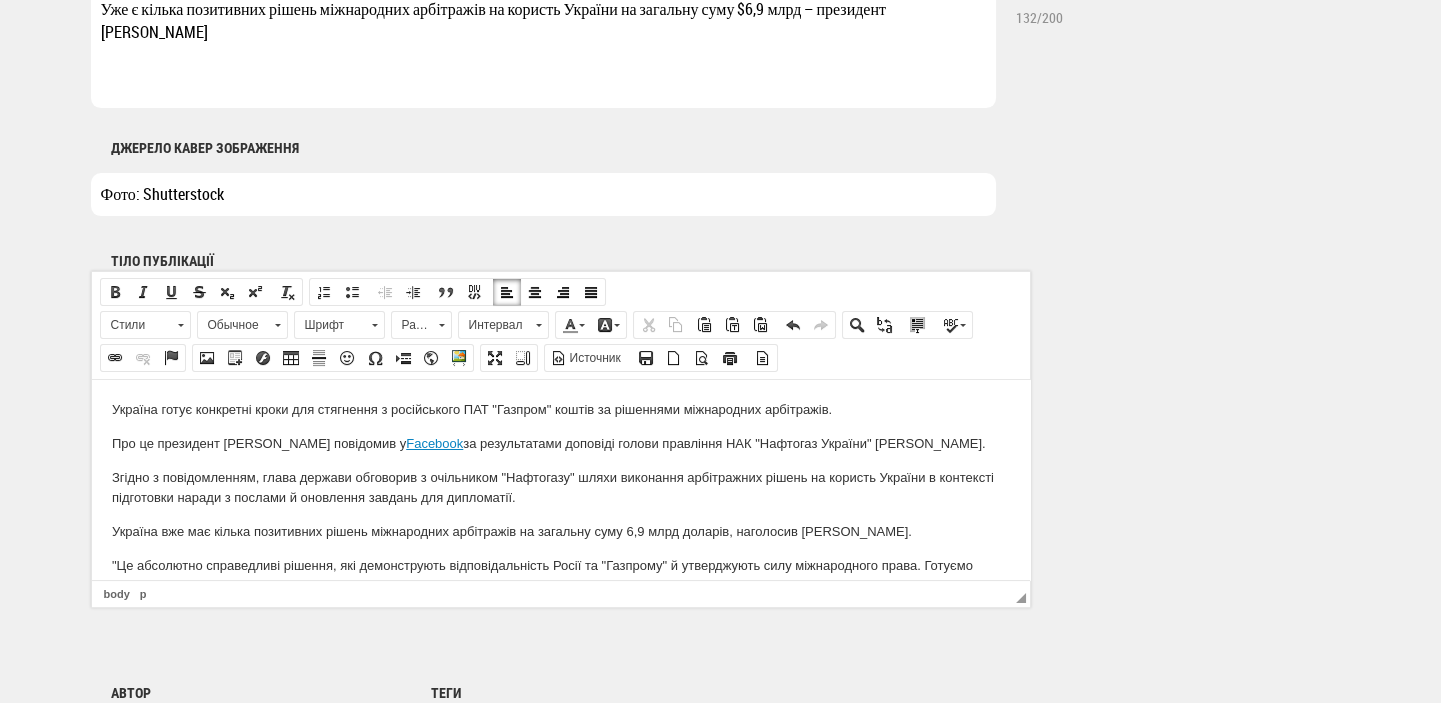 scroll, scrollTop: 1060, scrollLeft: 0, axis: vertical 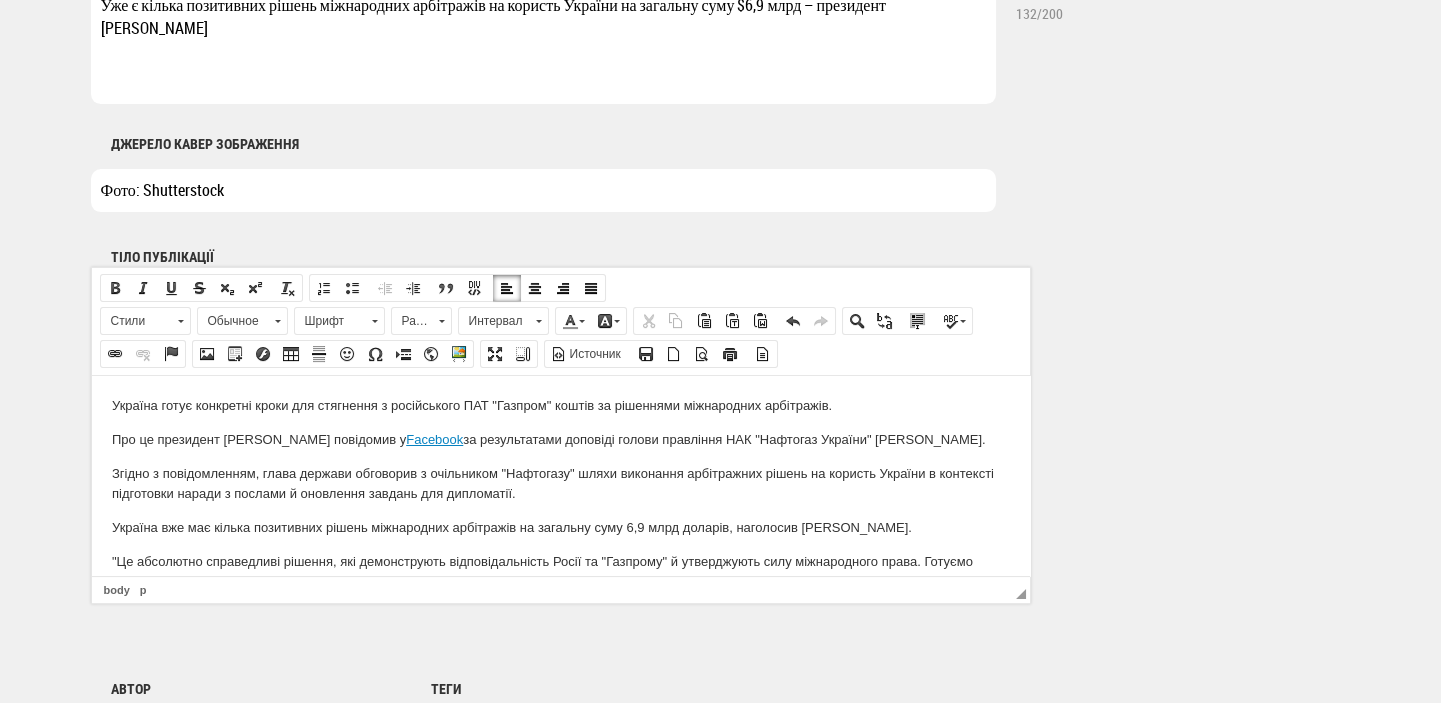 click on "Україна готує конкретні кроки для стягнення з російського ПАТ "Газпром" коштів за рішеннями міжнародних арбітражів." at bounding box center [560, 405] 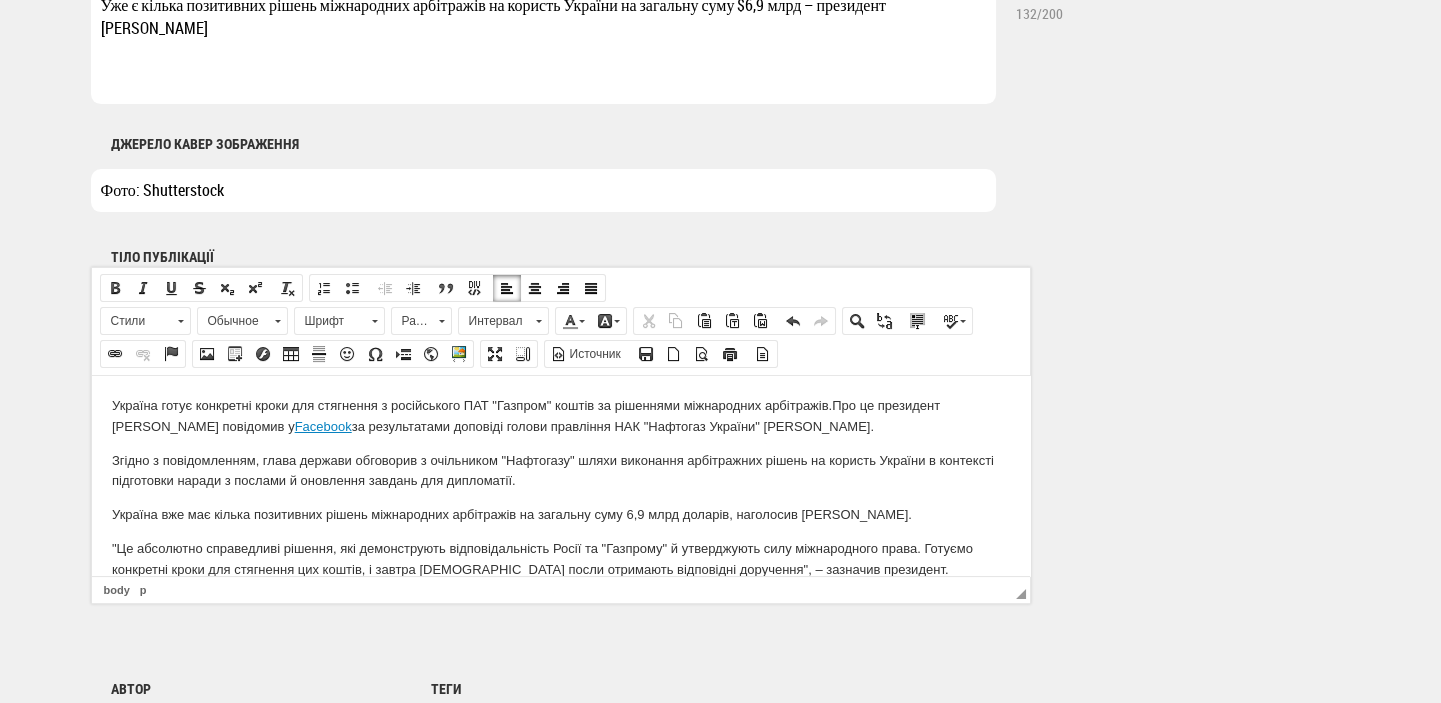 type 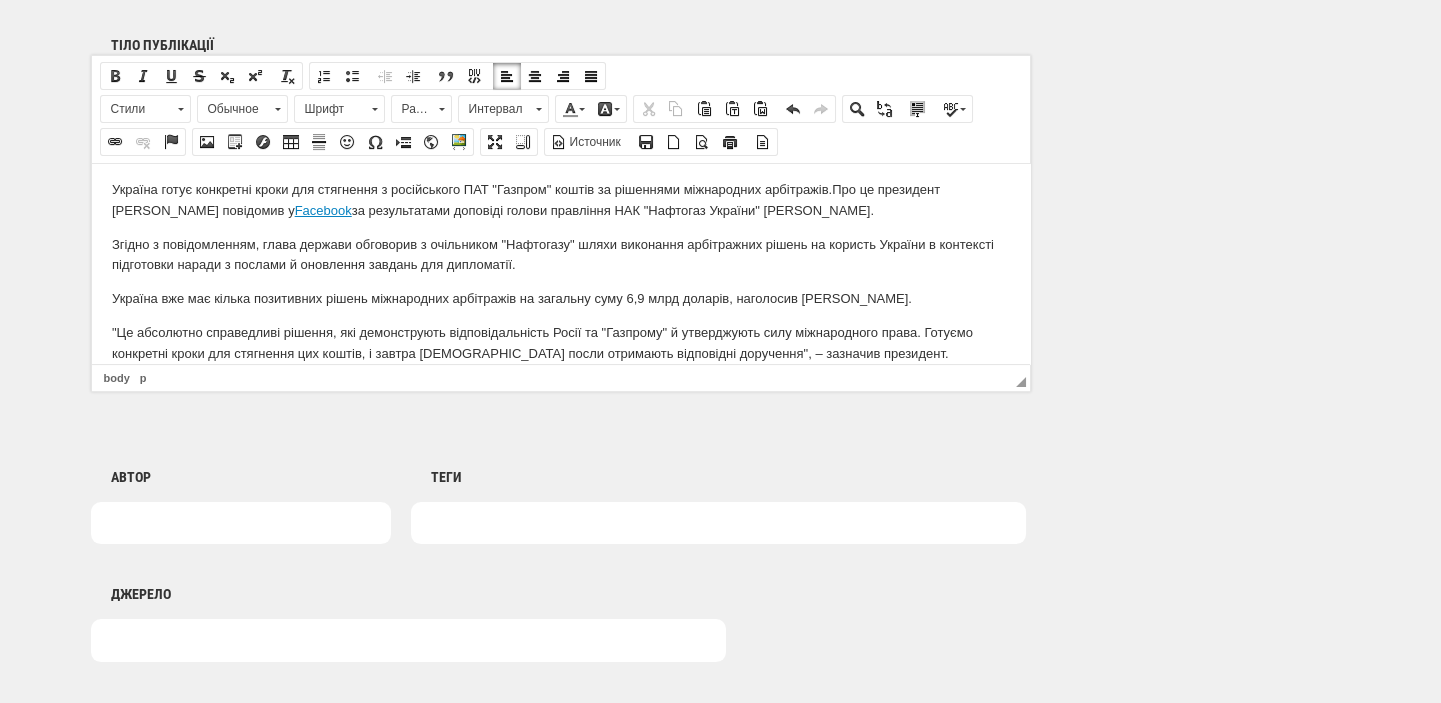 scroll, scrollTop: 0, scrollLeft: 0, axis: both 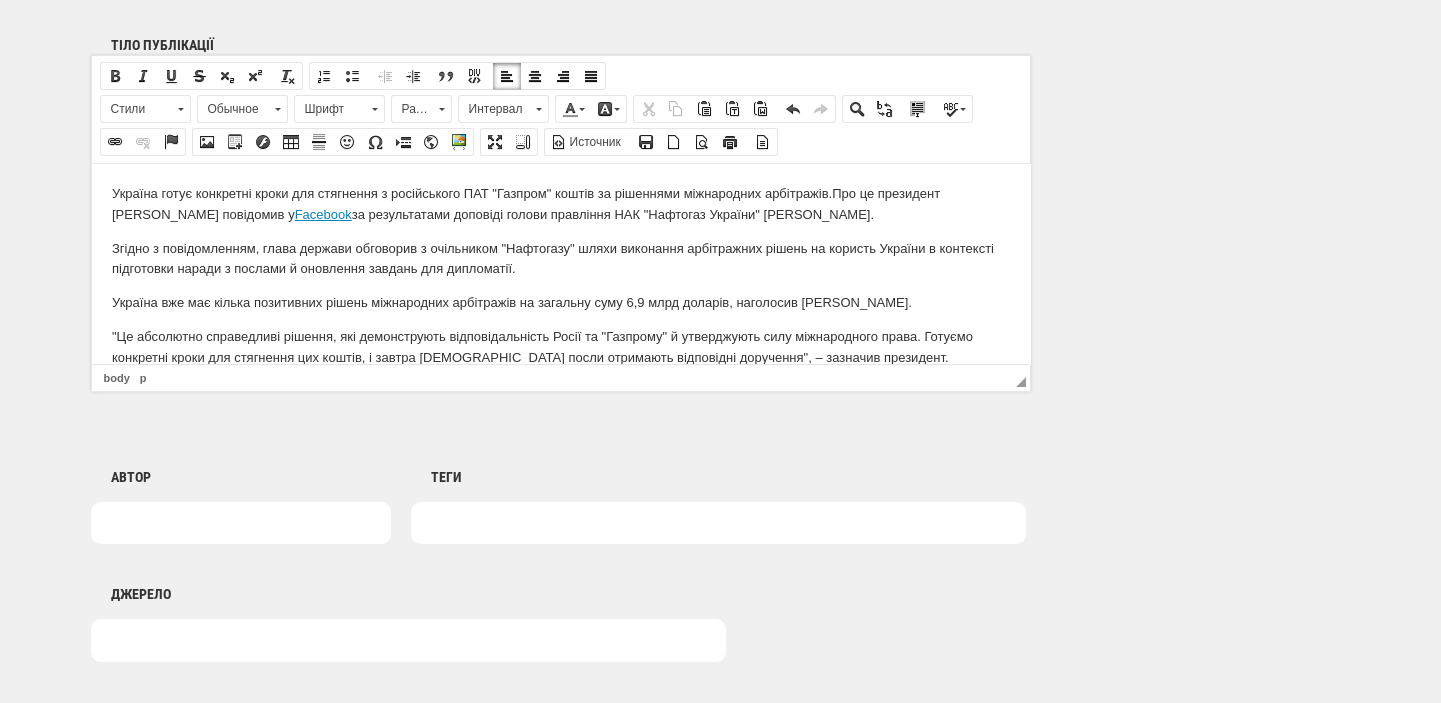 click on "Україна вже має кілька позитивних рішень міжнародних арбітражів на загальну суму 6,9 млрд доларів, наголосив [PERSON_NAME]." at bounding box center [560, 302] 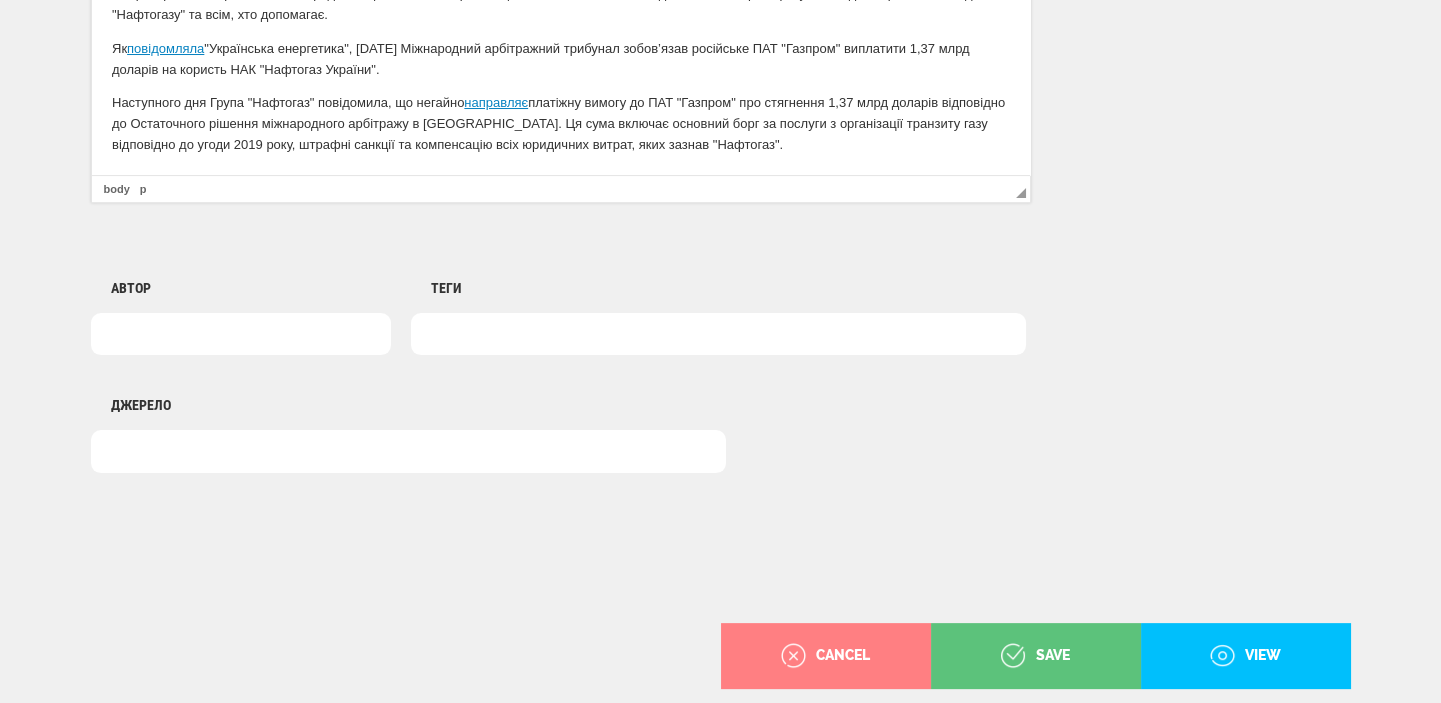 scroll, scrollTop: 1484, scrollLeft: 0, axis: vertical 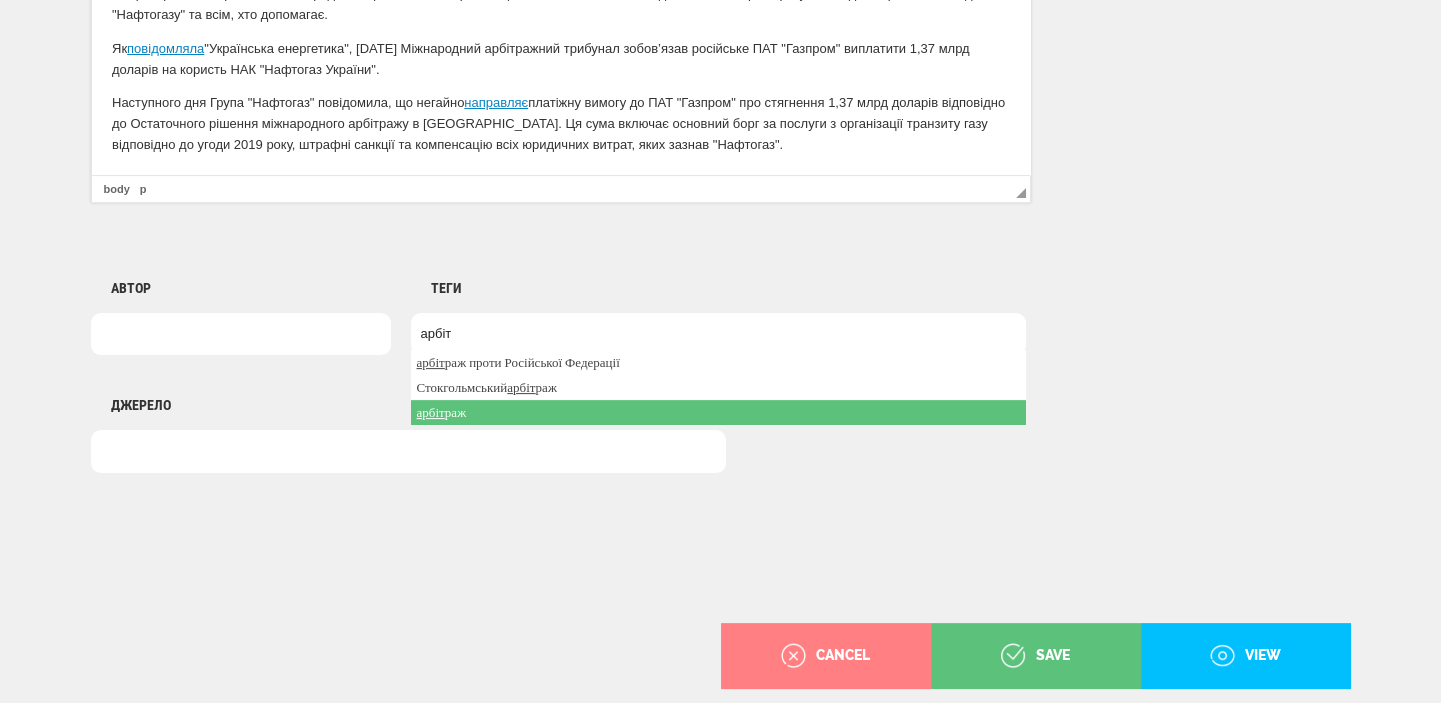 type on "арбіт" 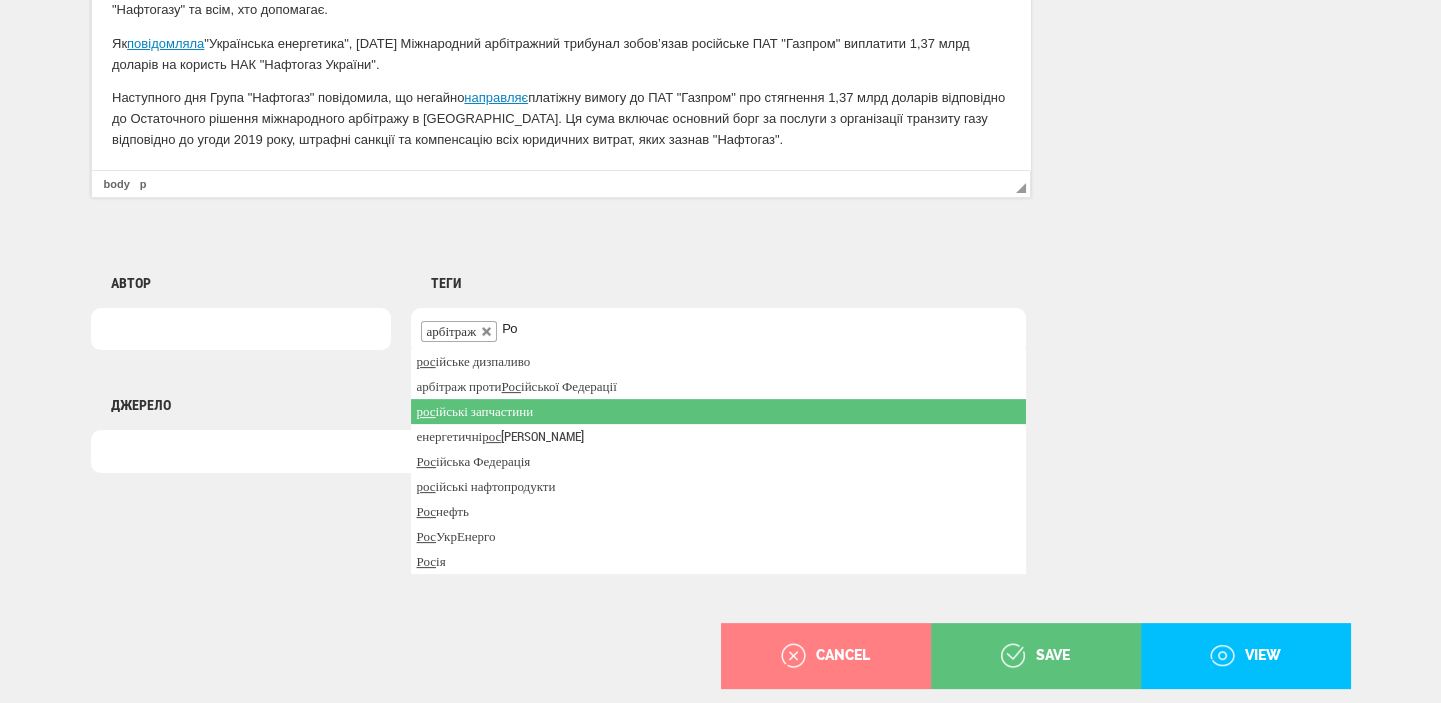 type on "Р" 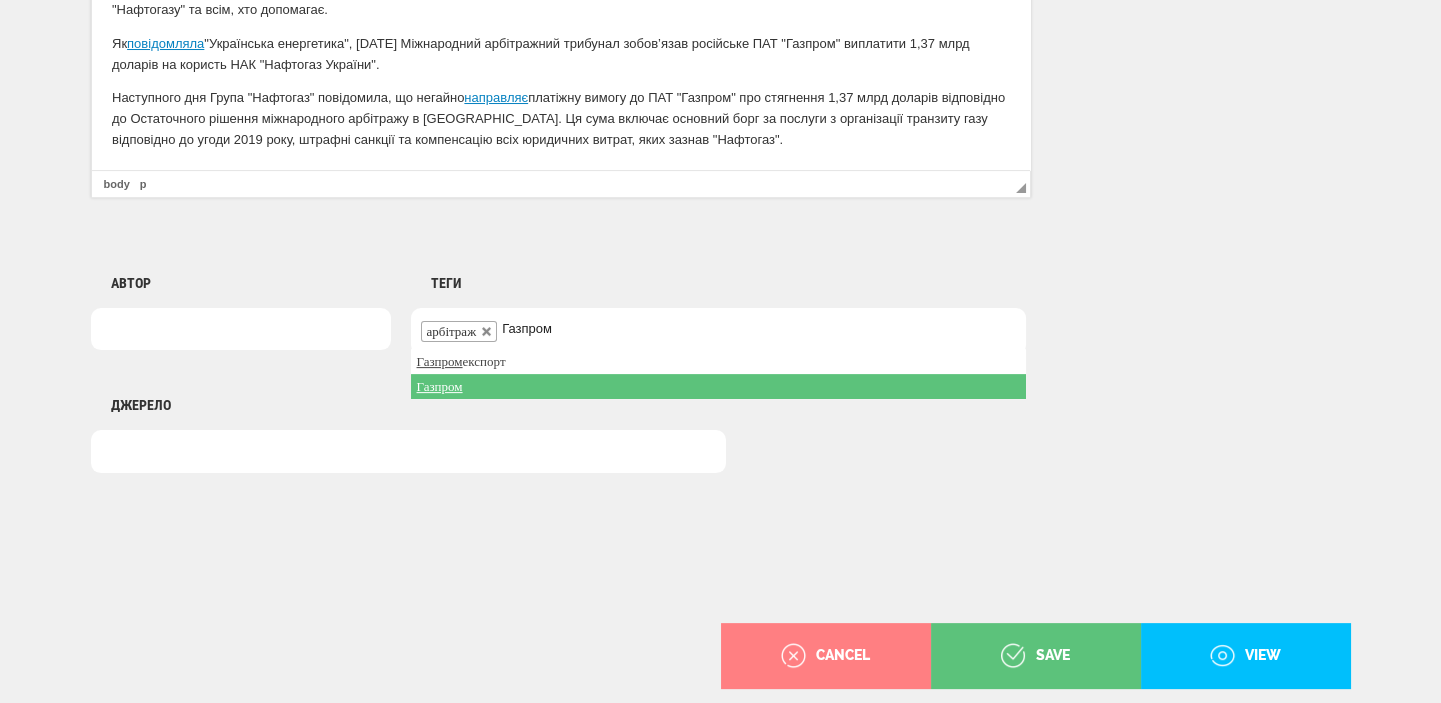 type on "Газпром" 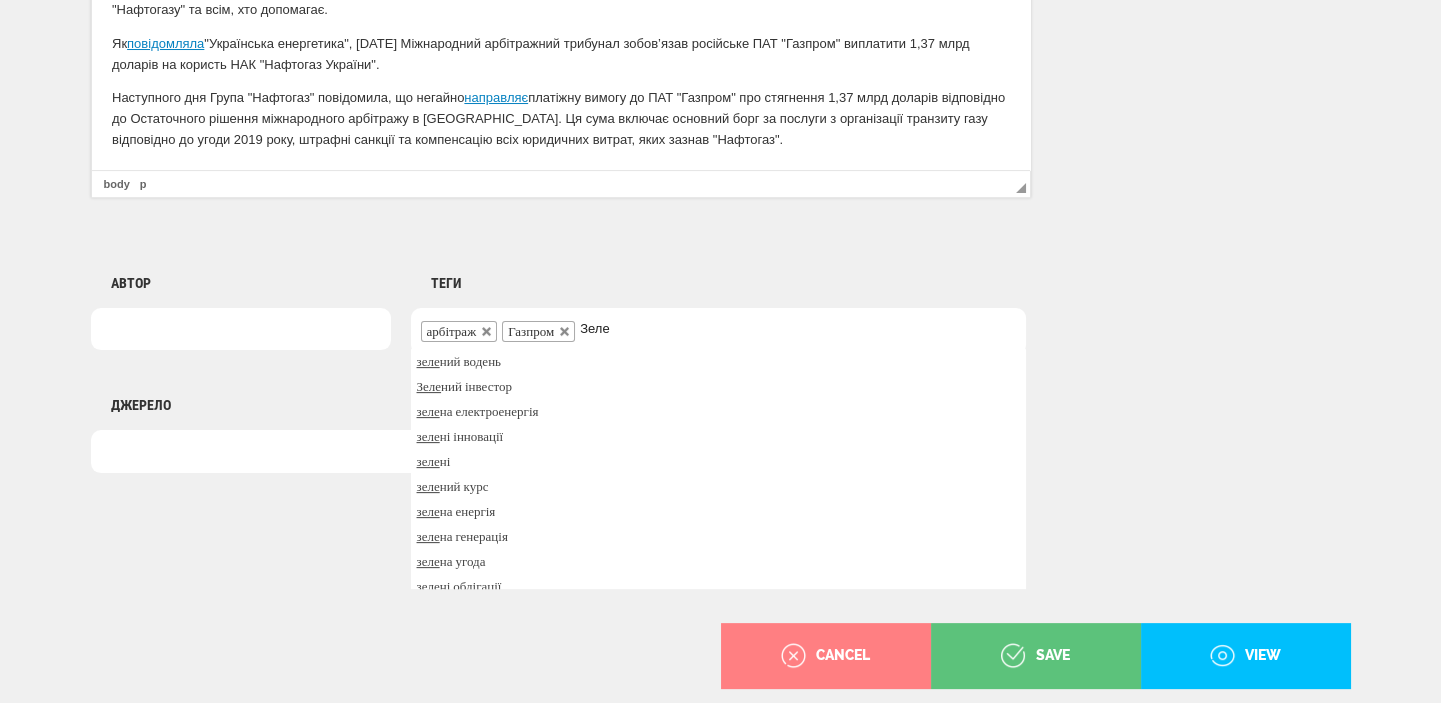 scroll, scrollTop: 210, scrollLeft: 0, axis: vertical 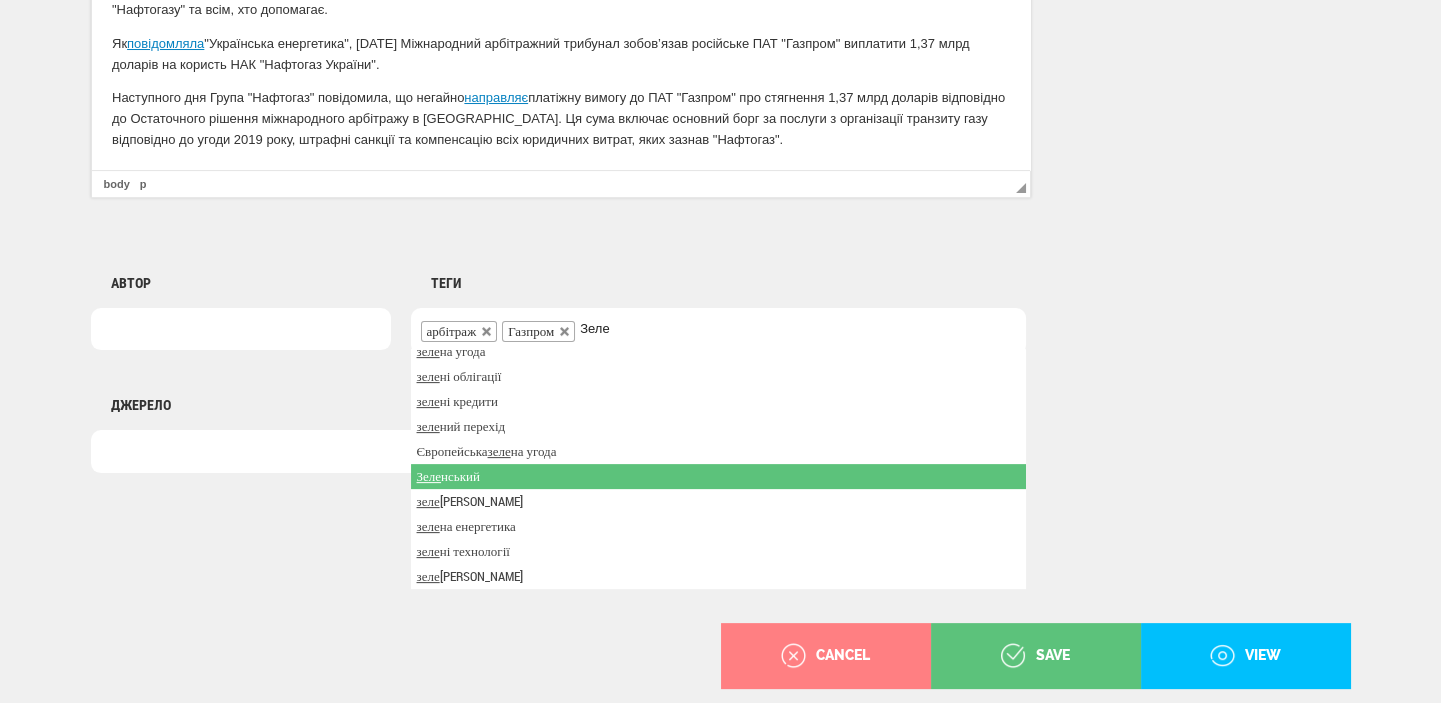 type on "Зеле" 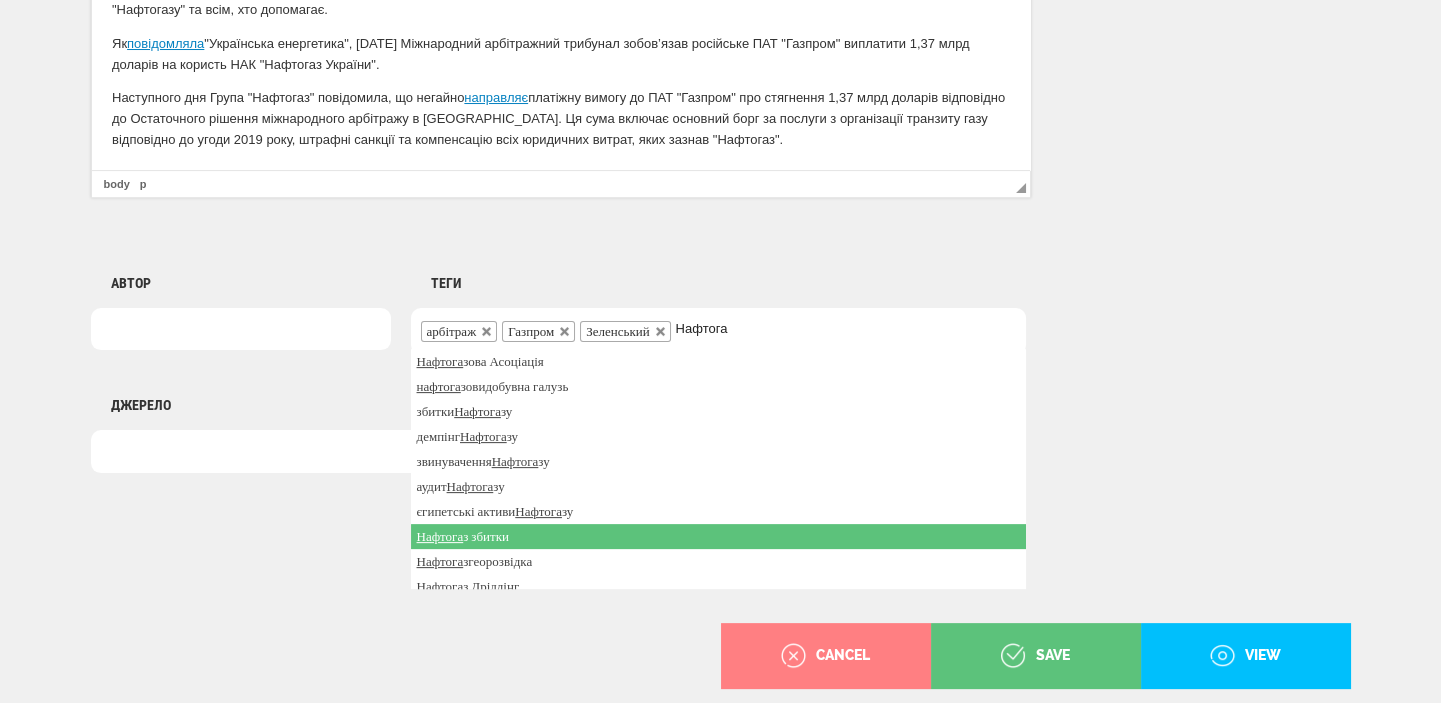 scroll, scrollTop: 285, scrollLeft: 0, axis: vertical 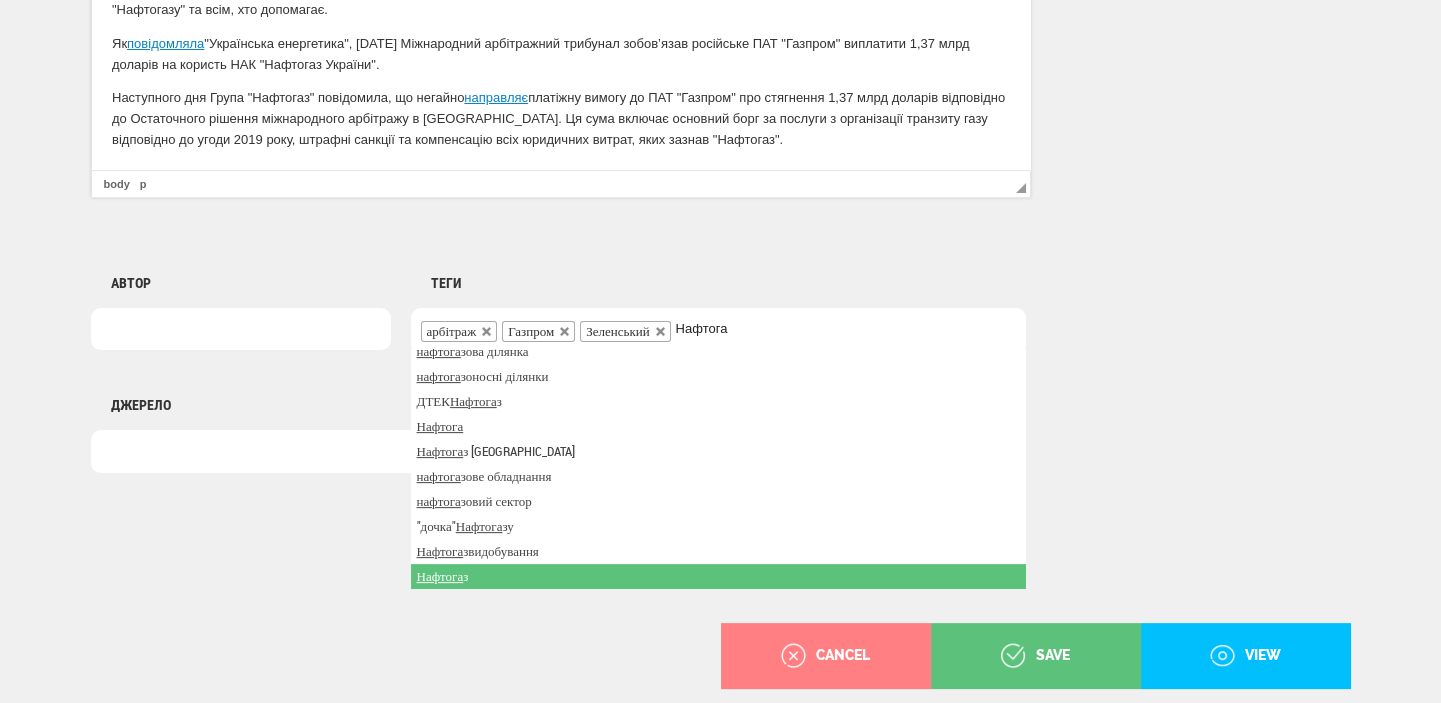 type on "Нафтога" 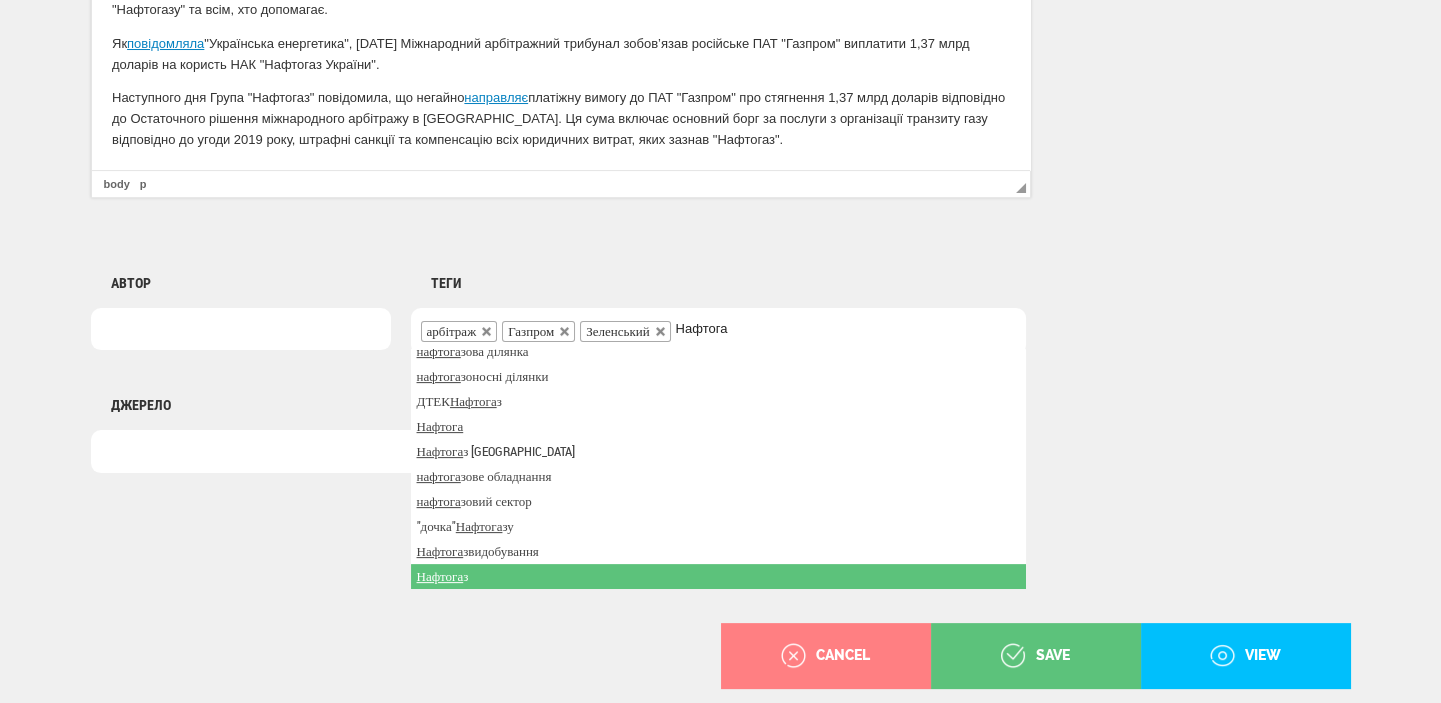click on "Нафтога з" at bounding box center (718, 576) 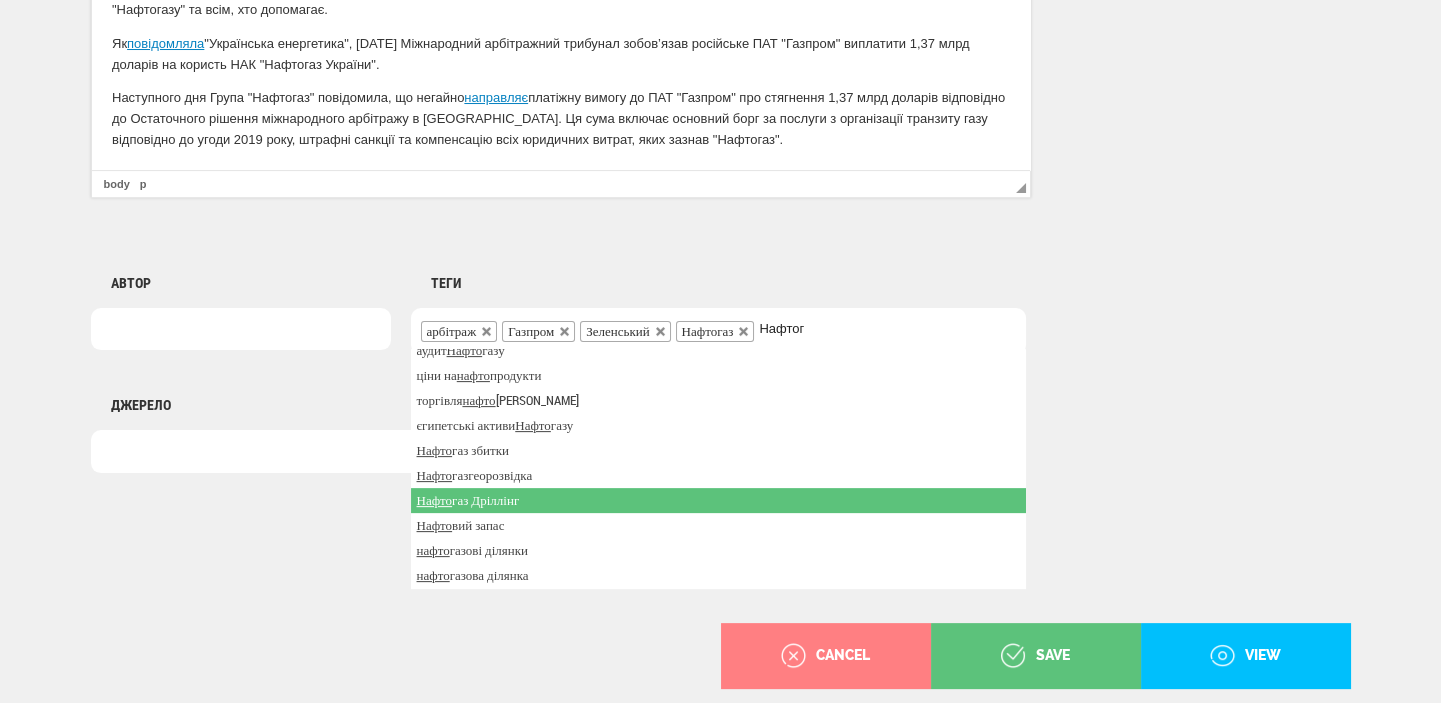 scroll, scrollTop: 0, scrollLeft: 0, axis: both 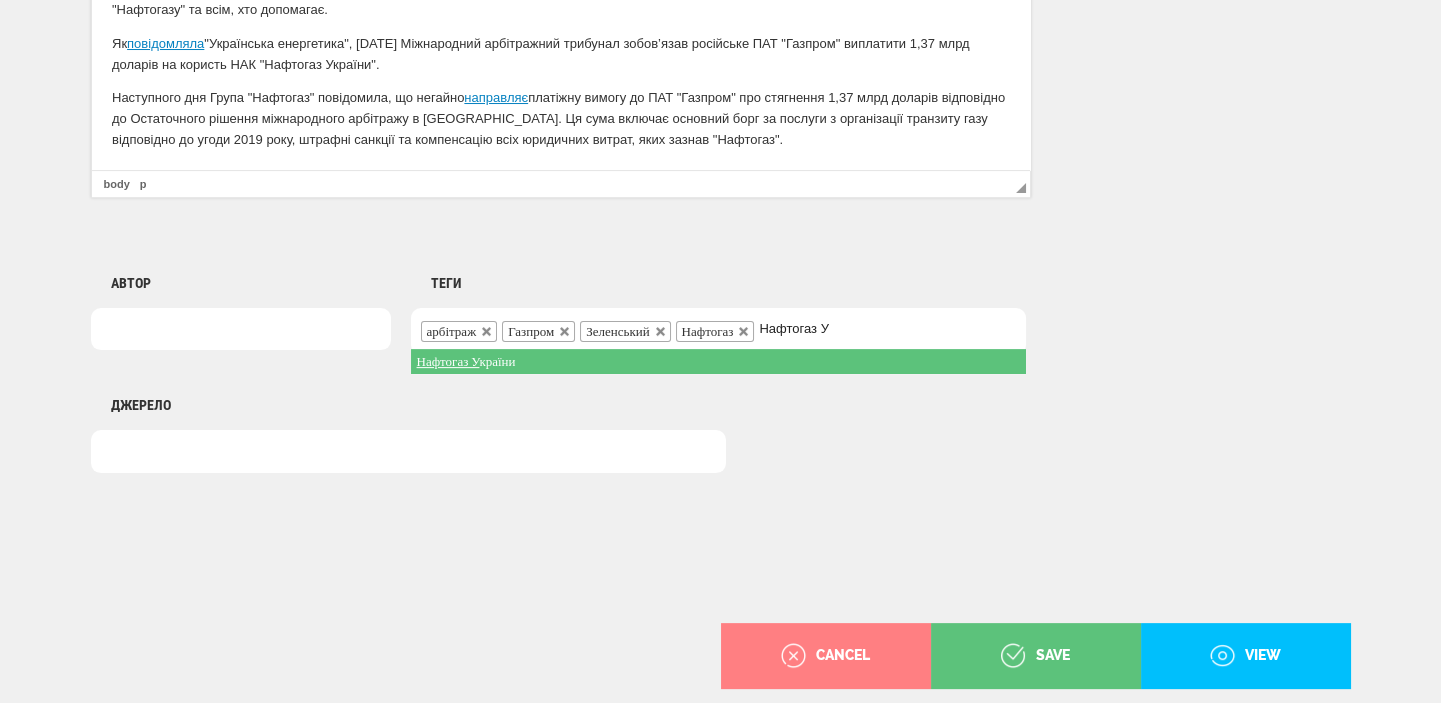 type on "Нафтогаз У" 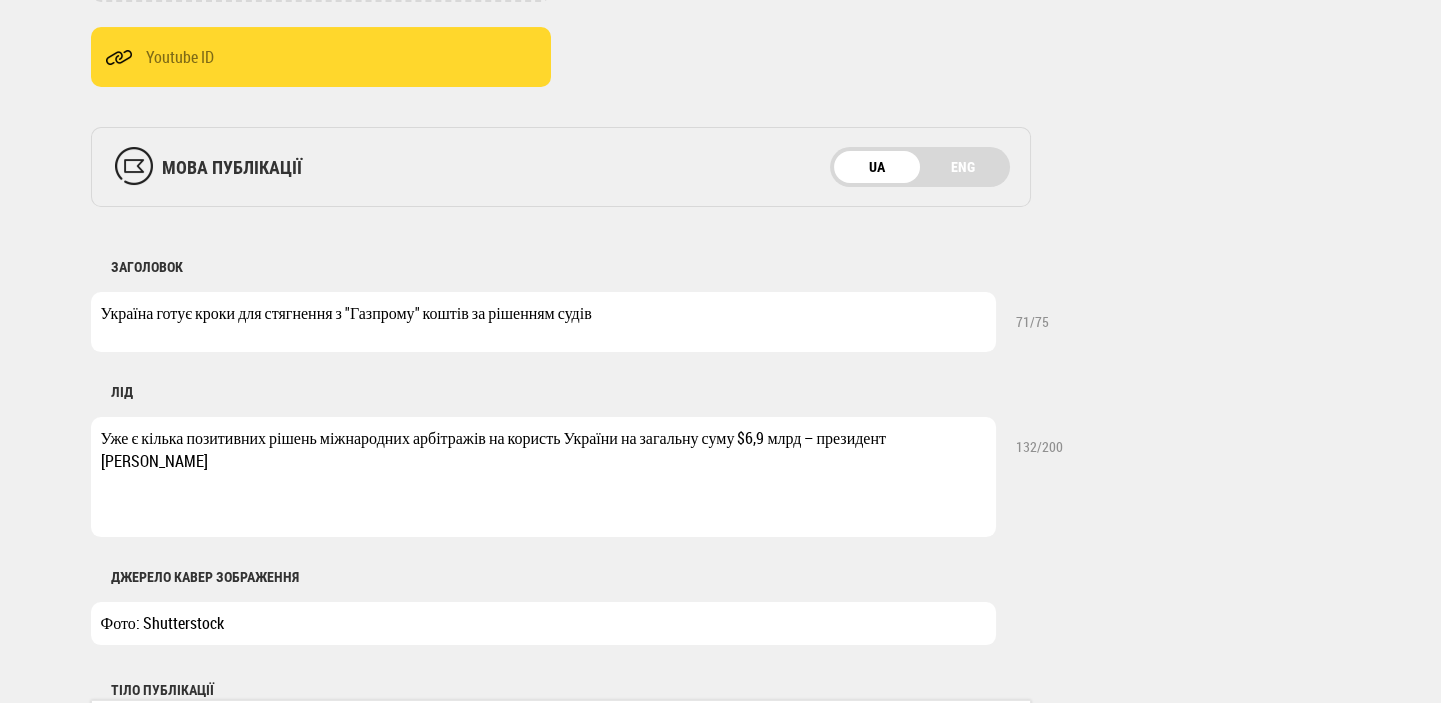 scroll, scrollTop: 0, scrollLeft: 0, axis: both 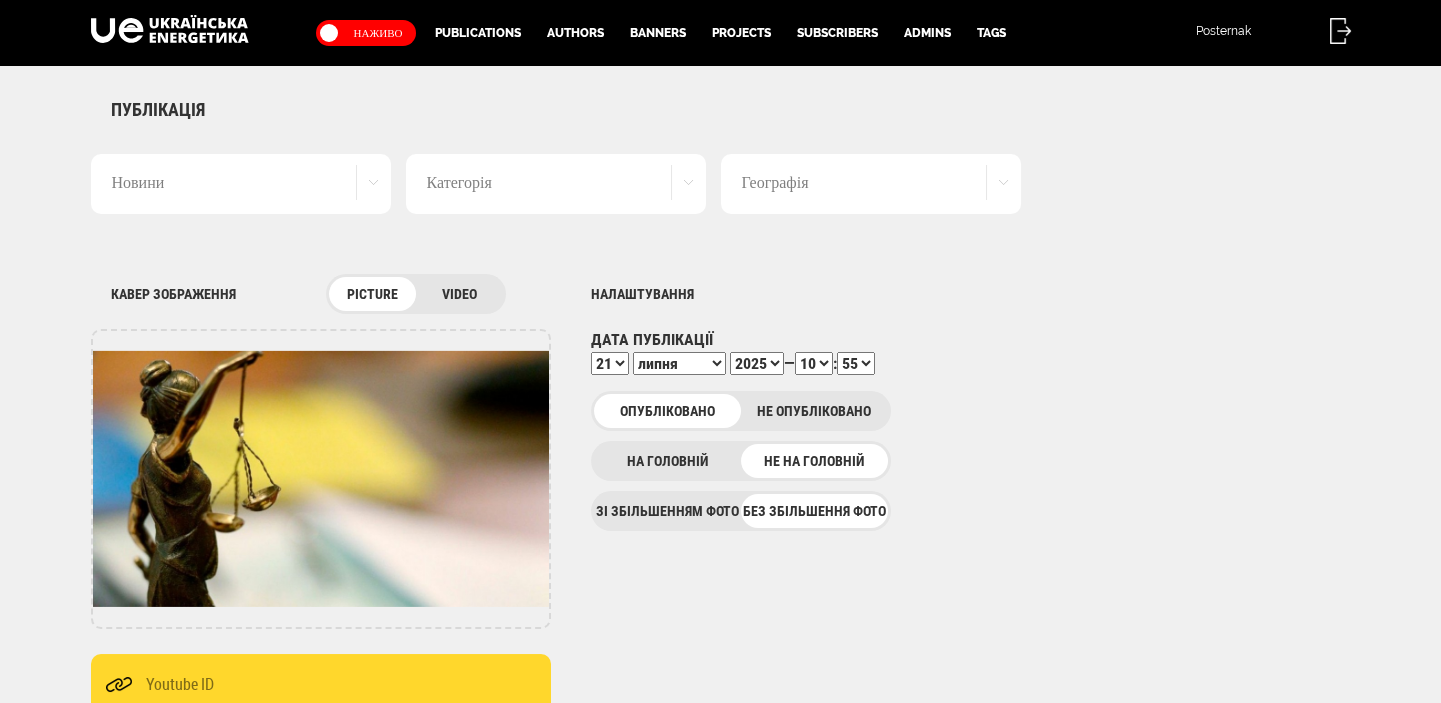 click on "00
01
02
03
04
05
06
07
08
09
10
11
12
13
14
15
16
17
18
19
20
21
22
23
24
25
26
27
28
29
30
31
32
33
34
35
36
37
38
39
40
41
42
43
44
45
46
47
48
49
50
51
52
53
54
55
56
57
58
59" at bounding box center (856, 363) 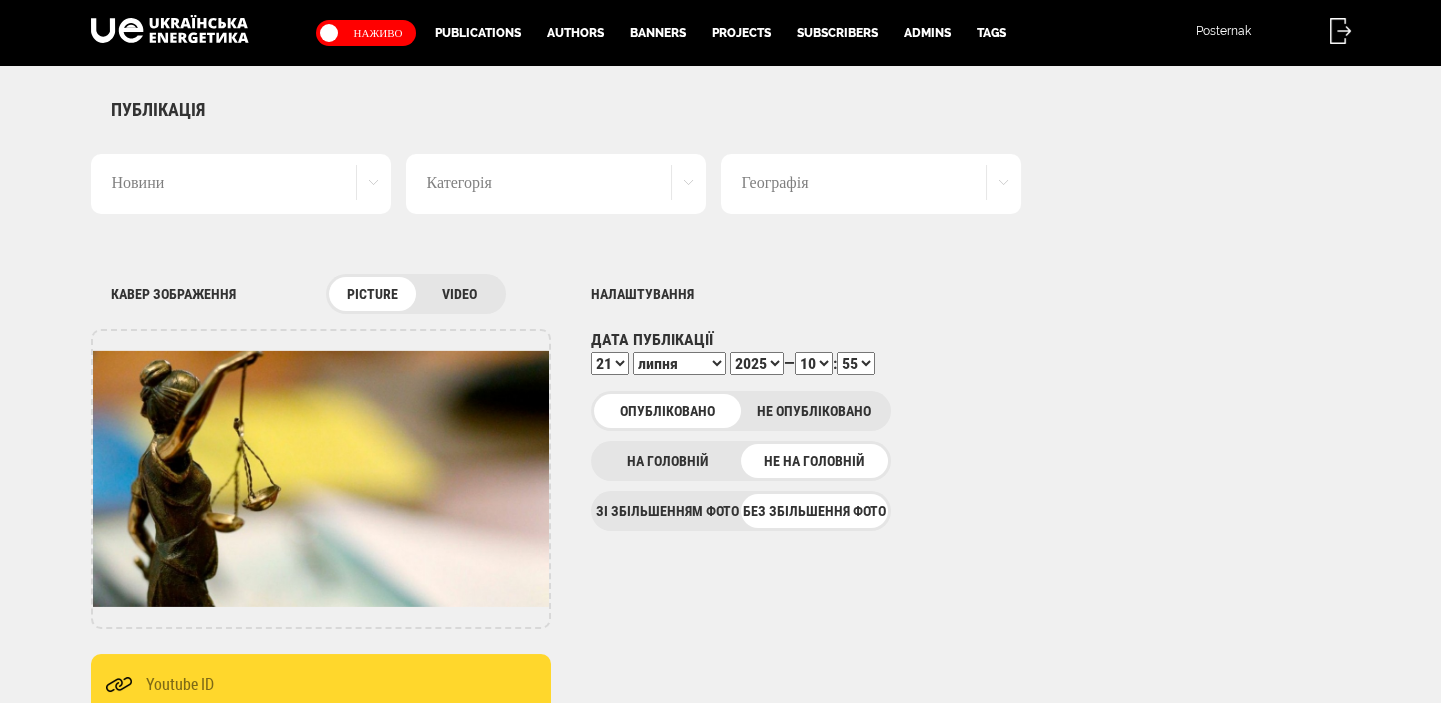 select on "57" 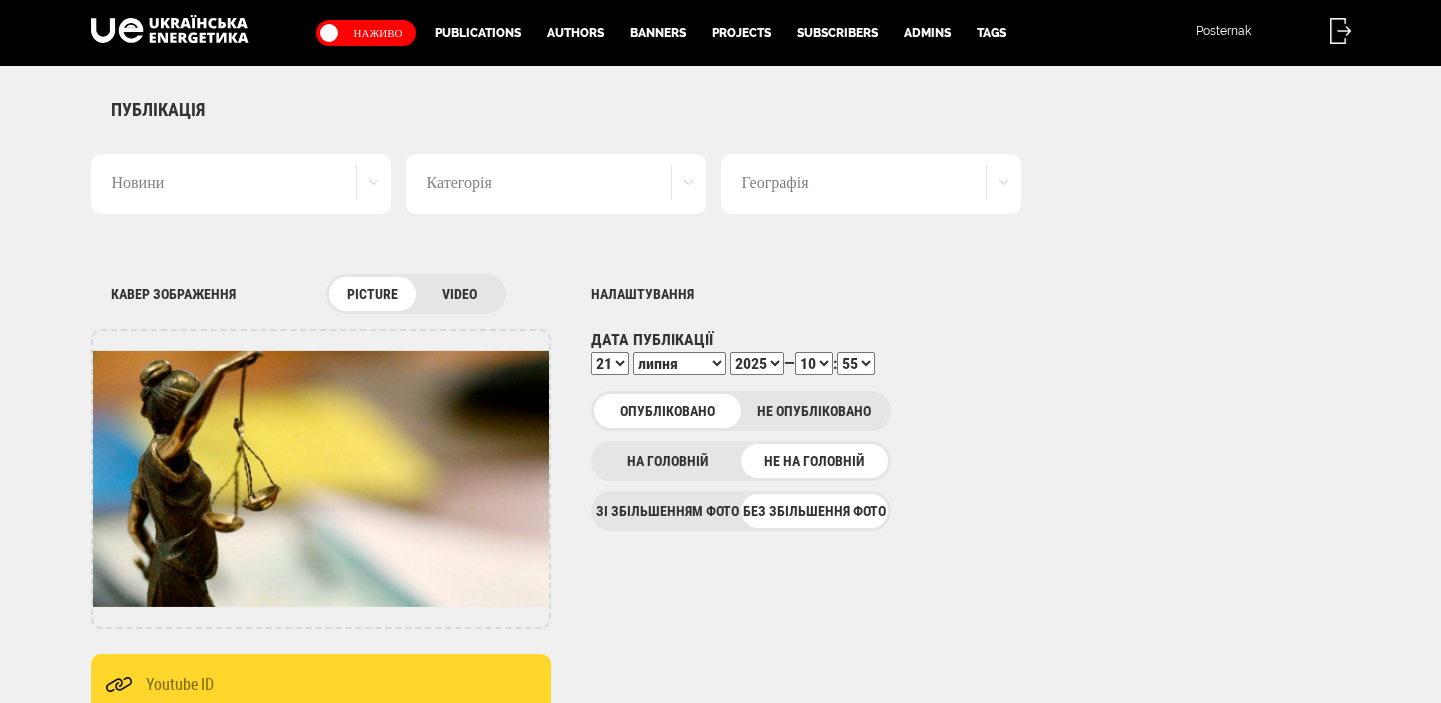 click on "00
01
02
03
04
05
06
07
08
09
10
11
12
13
14
15
16
17
18
19
20
21
22
23
24
25
26
27
28
29
30
31
32
33
34
35
36
37
38
39
40
41
42
43
44
45
46
47
48
49
50
51
52
53
54
55
56
57
58
59" at bounding box center (856, 363) 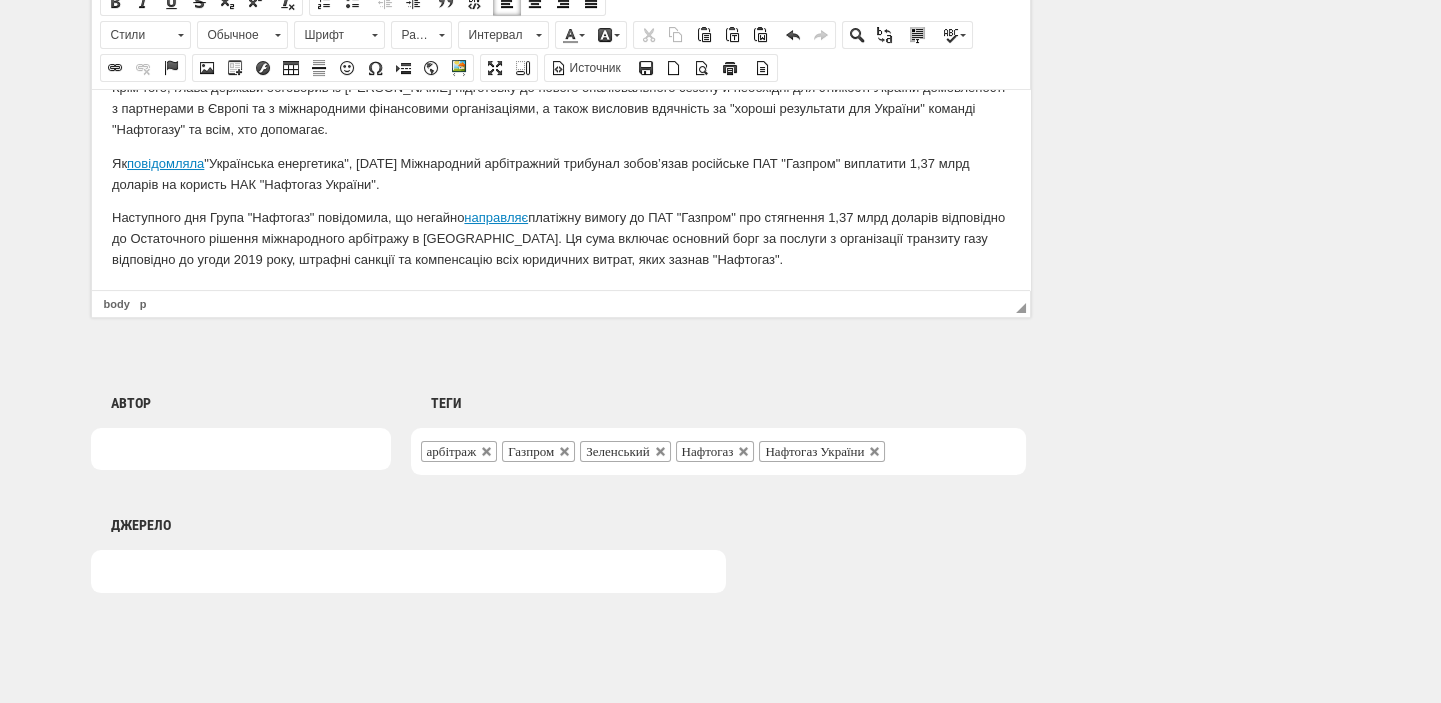 scroll, scrollTop: 1498, scrollLeft: 0, axis: vertical 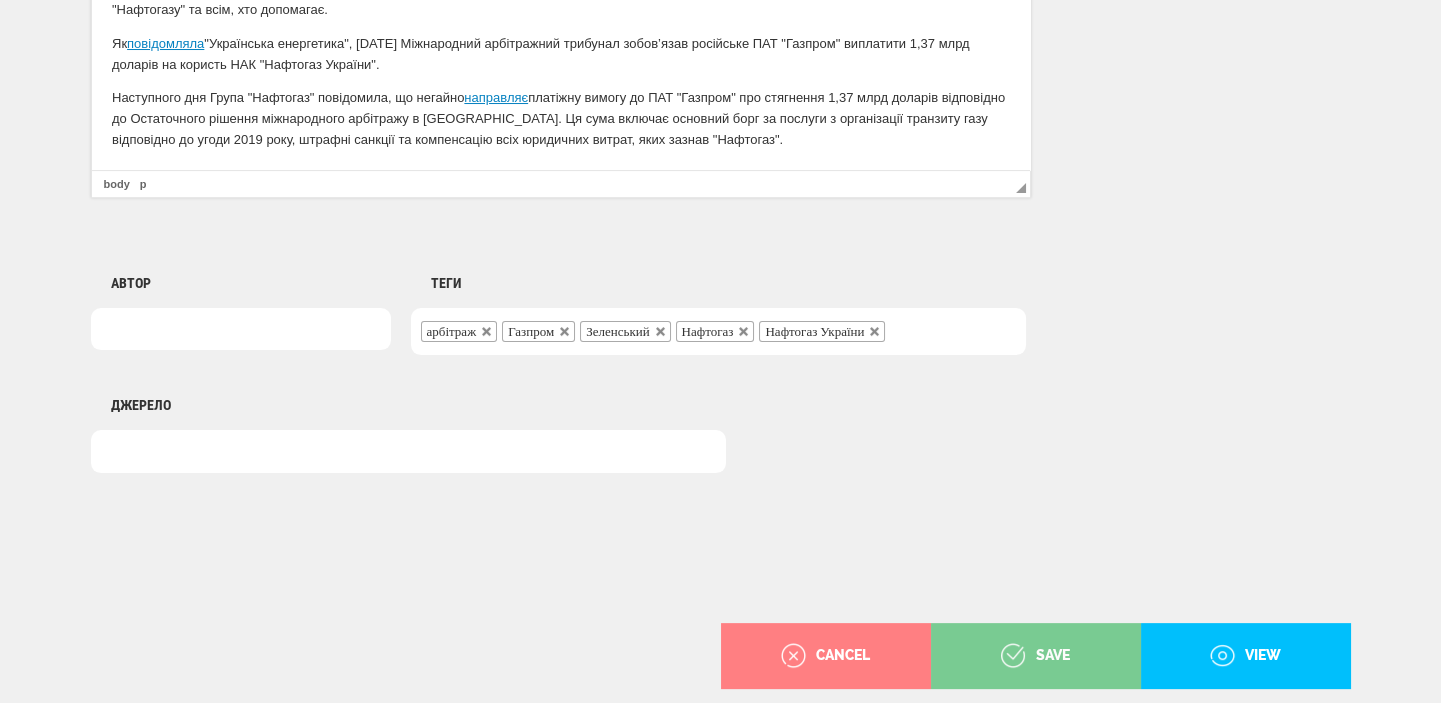 click on "save" at bounding box center (1035, 656) 